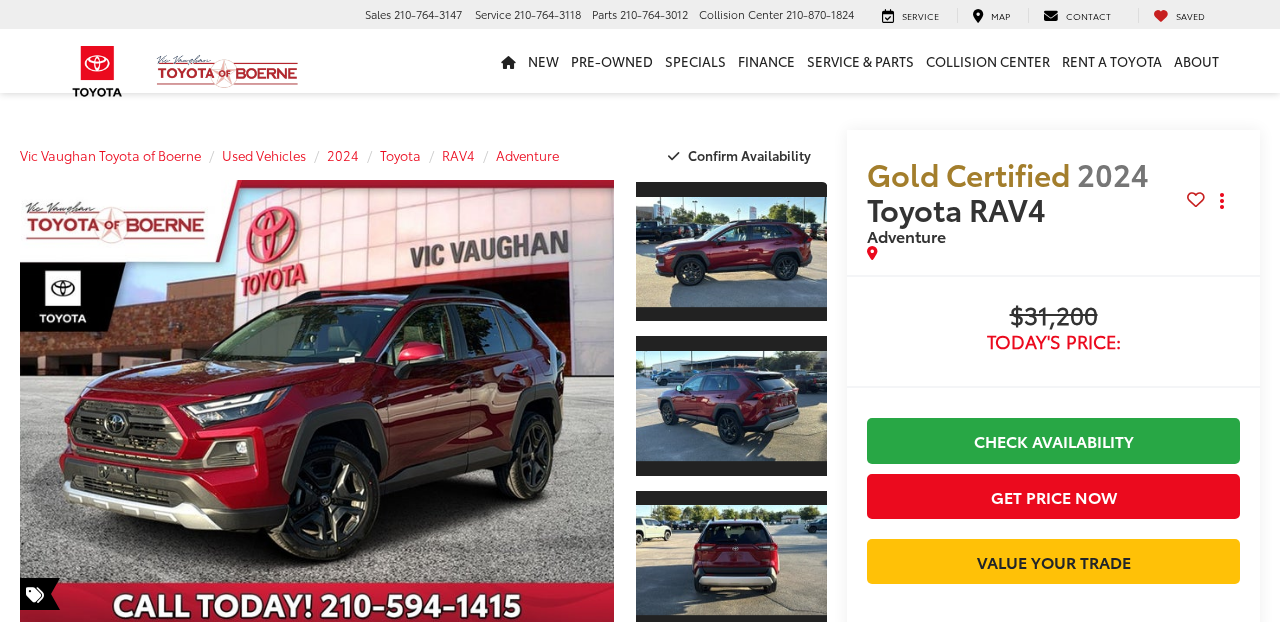 scroll, scrollTop: 0, scrollLeft: 0, axis: both 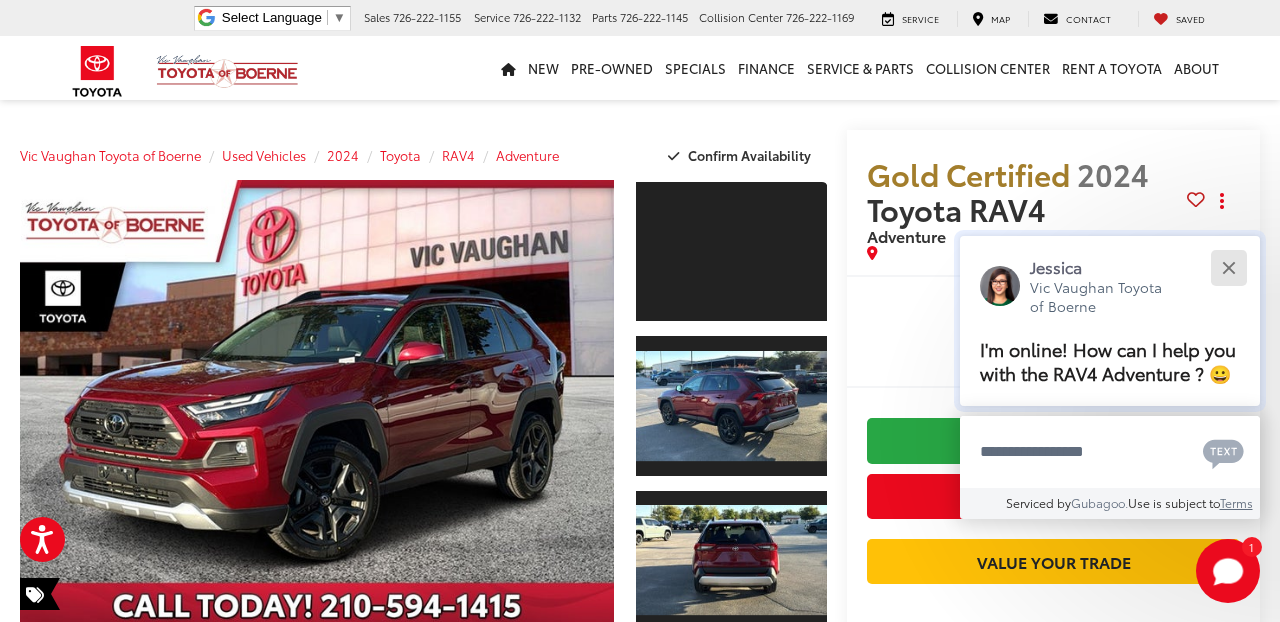 click at bounding box center [1228, 267] 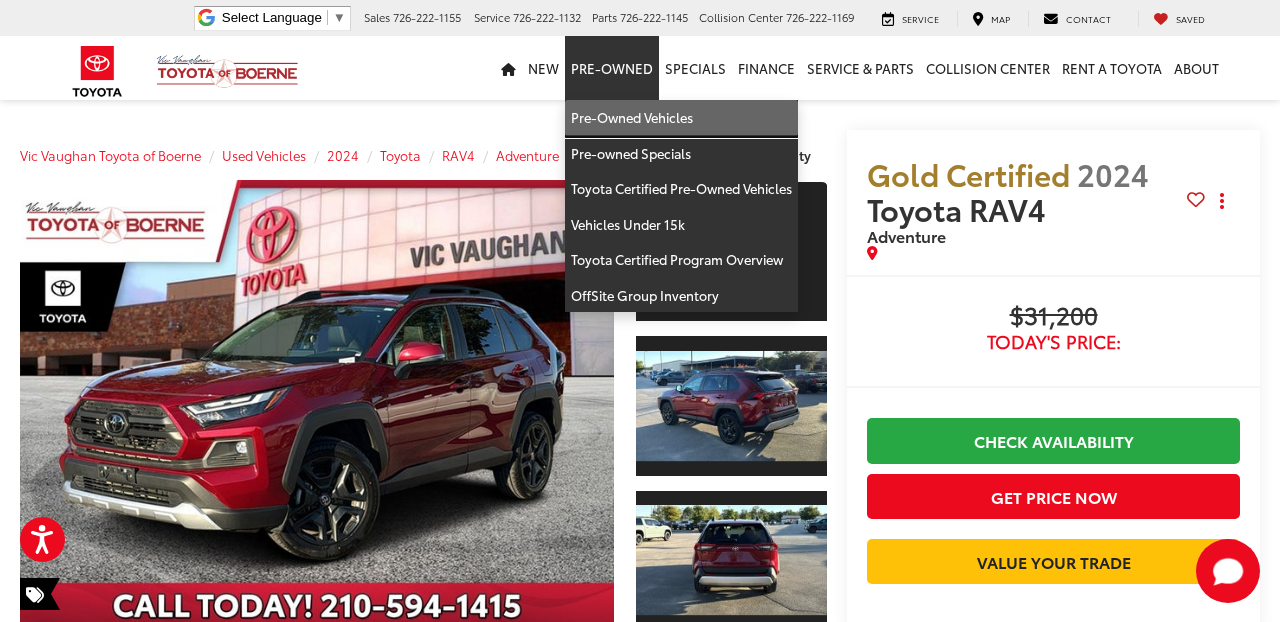 click on "Pre-Owned Vehicles" at bounding box center [681, 118] 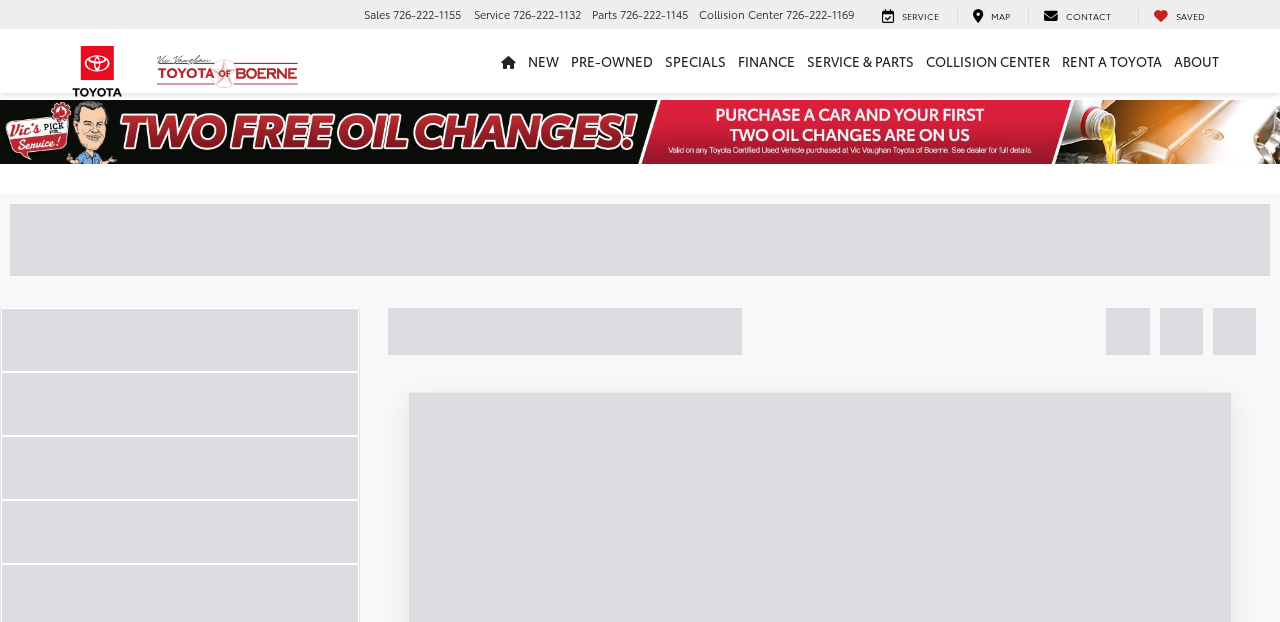 scroll, scrollTop: 0, scrollLeft: 0, axis: both 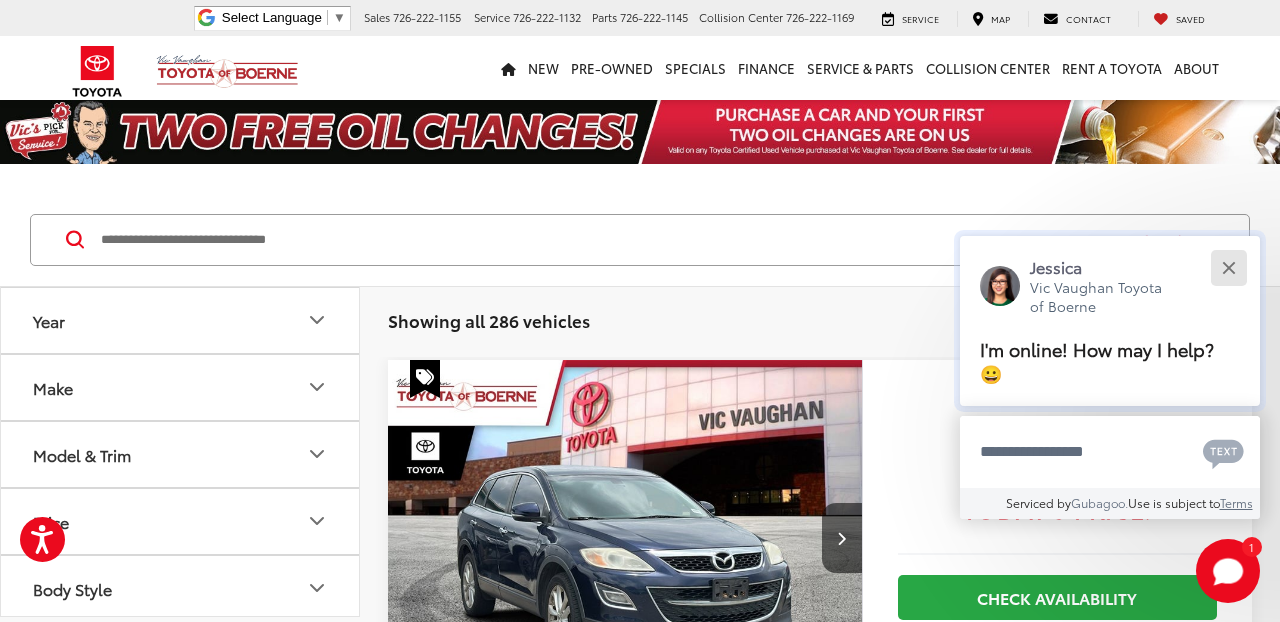 click at bounding box center [1228, 267] 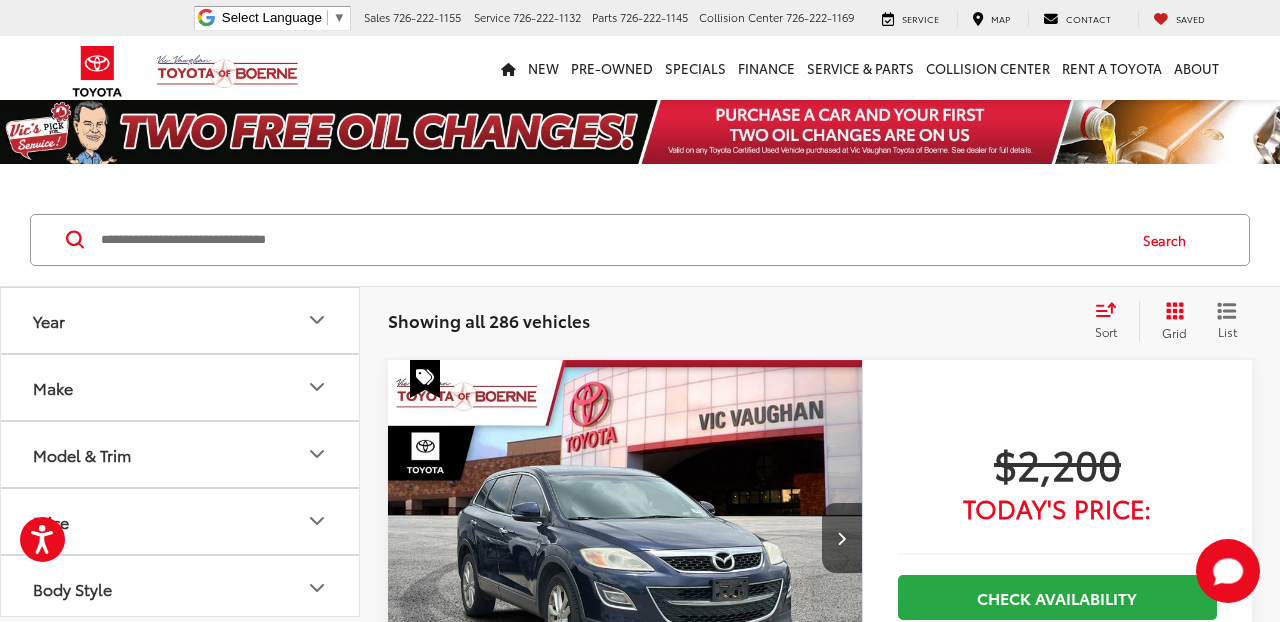 click at bounding box center [611, 240] 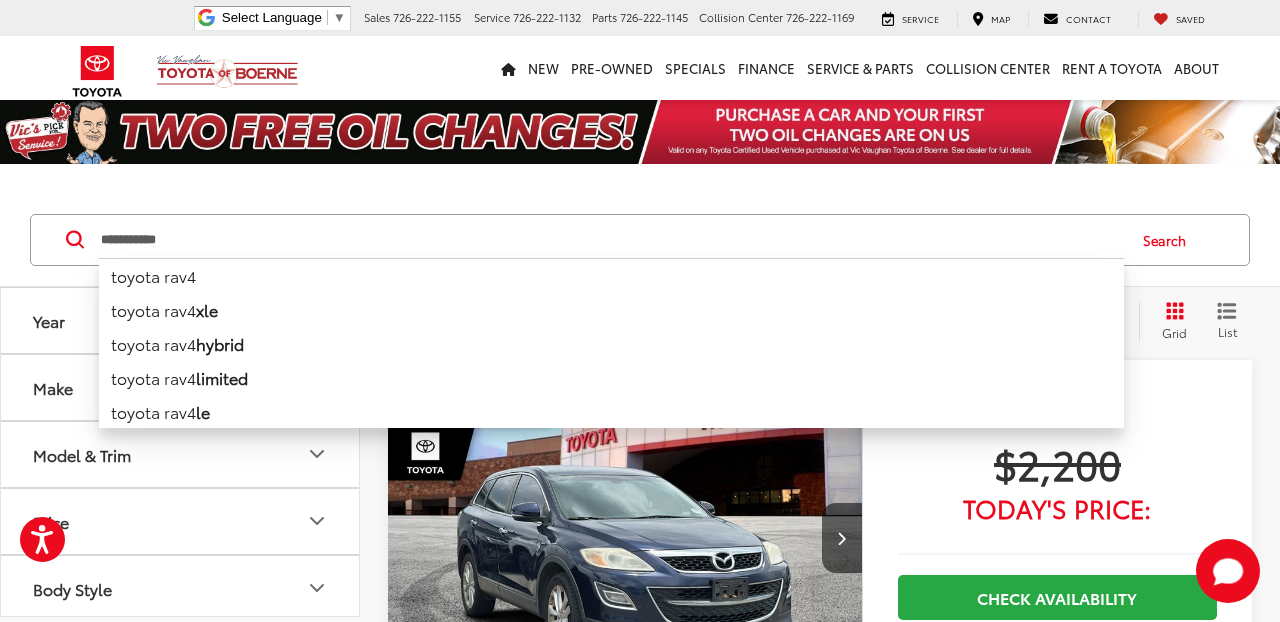 type on "**********" 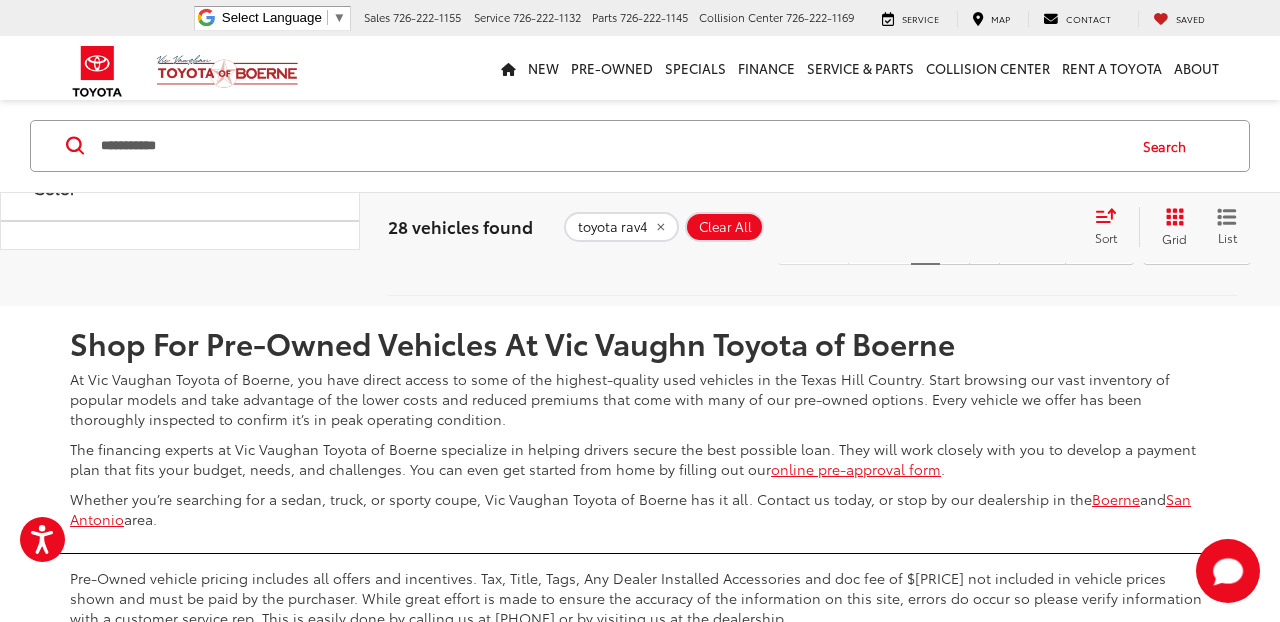 scroll, scrollTop: 8779, scrollLeft: 0, axis: vertical 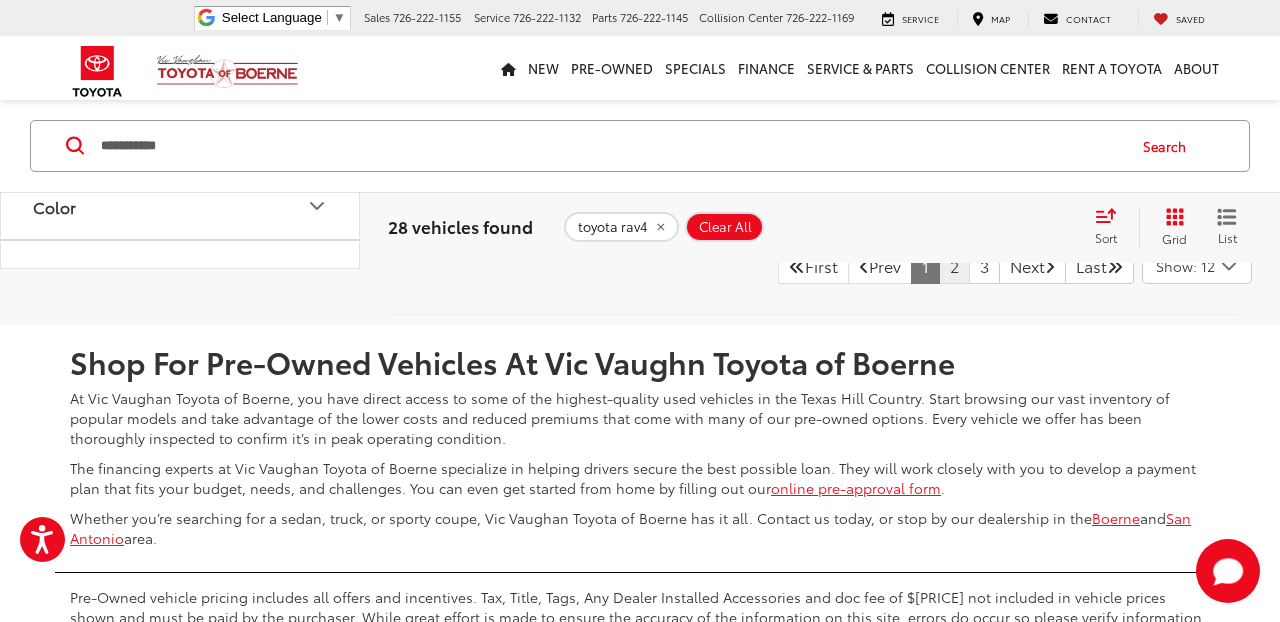 click on "2" at bounding box center [954, 266] 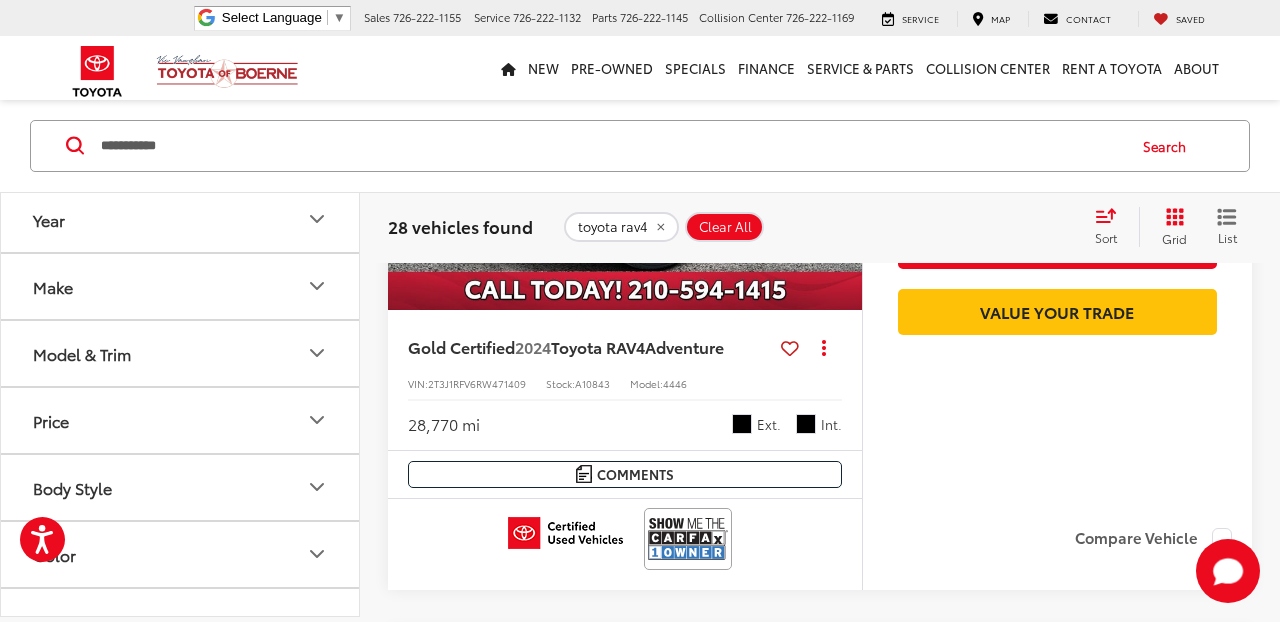 scroll, scrollTop: 4549, scrollLeft: 0, axis: vertical 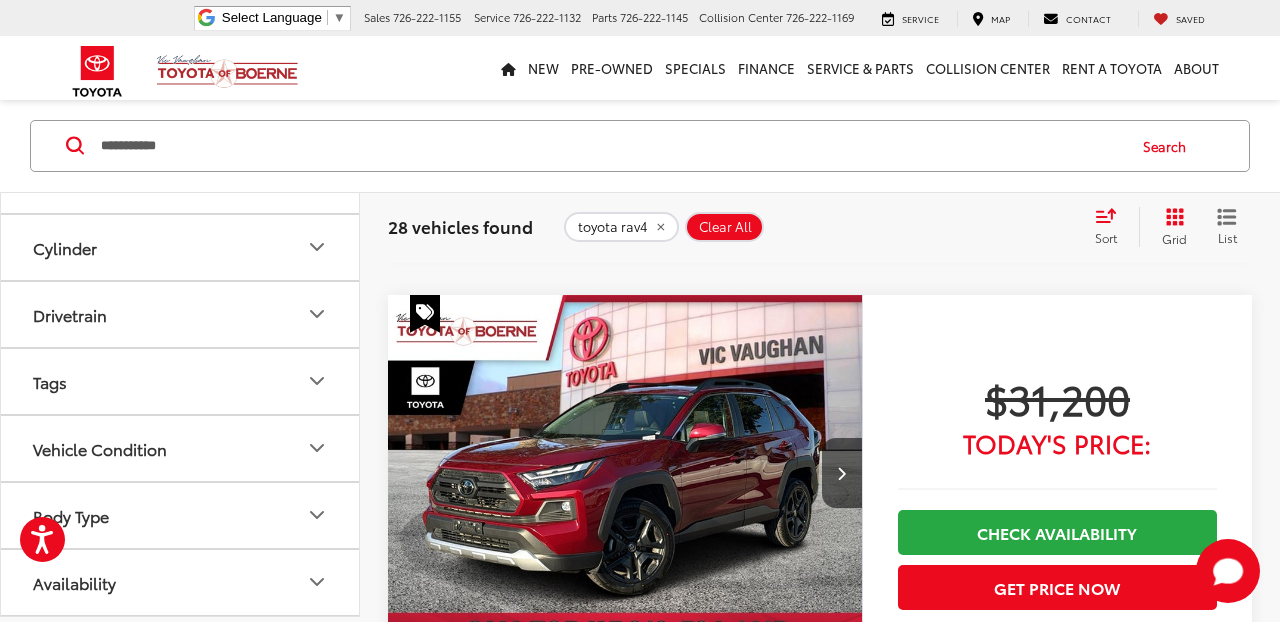 click at bounding box center (625, 474) 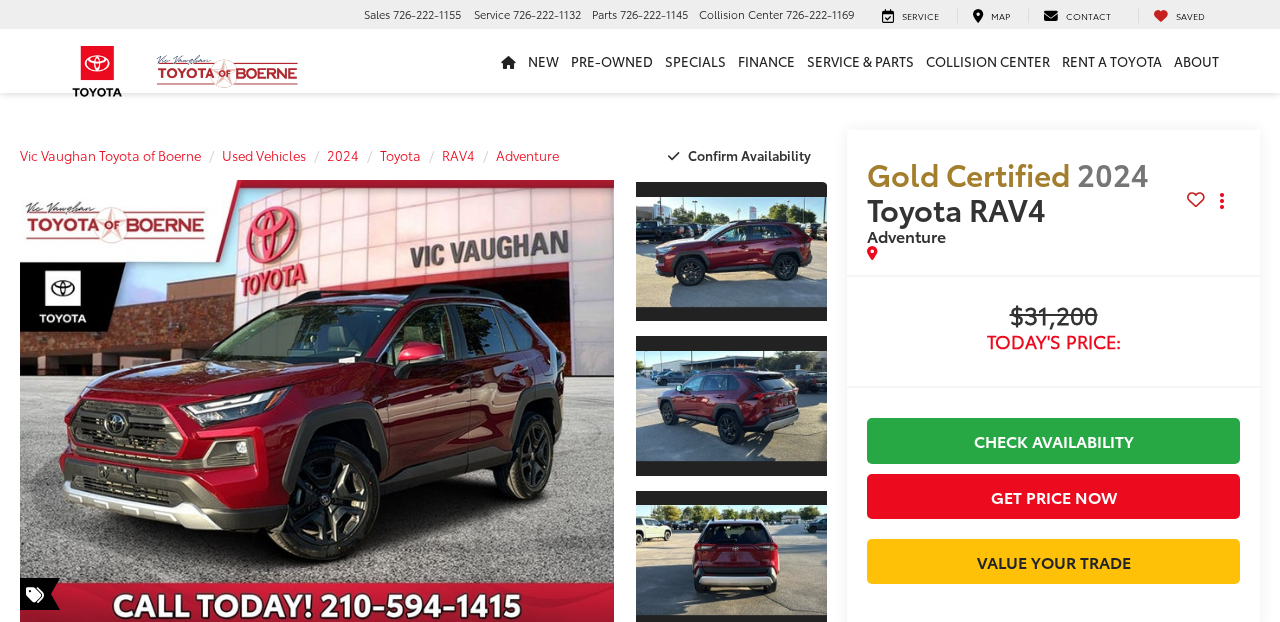 scroll, scrollTop: 0, scrollLeft: 0, axis: both 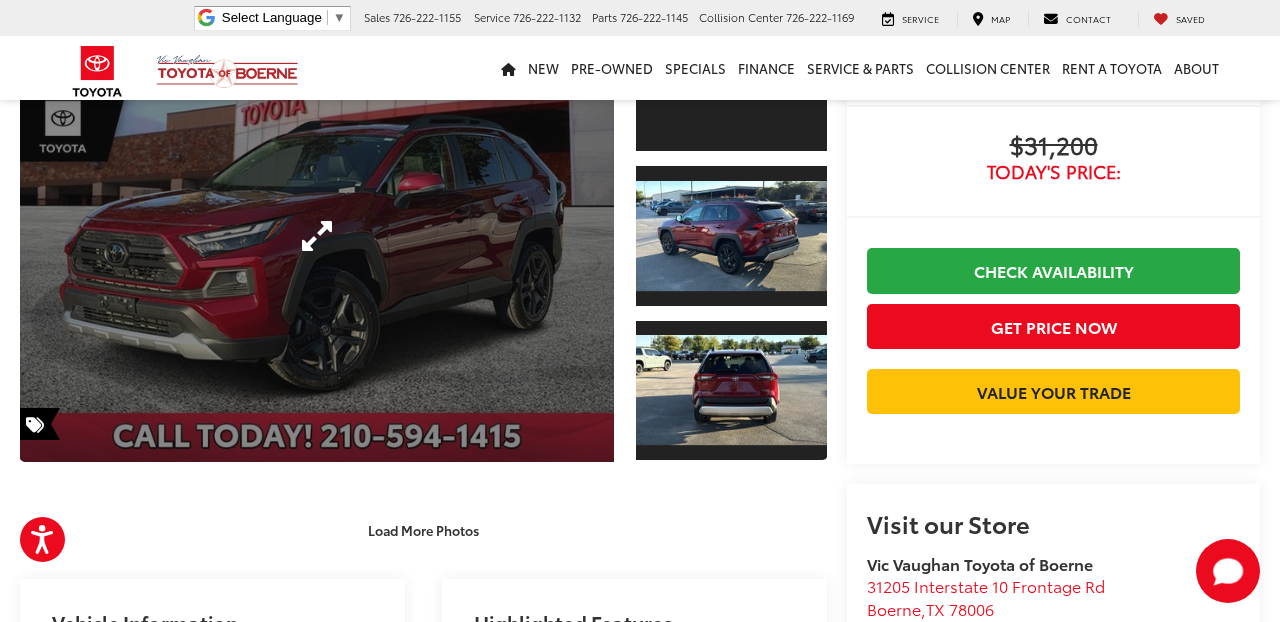 click at bounding box center (317, 236) 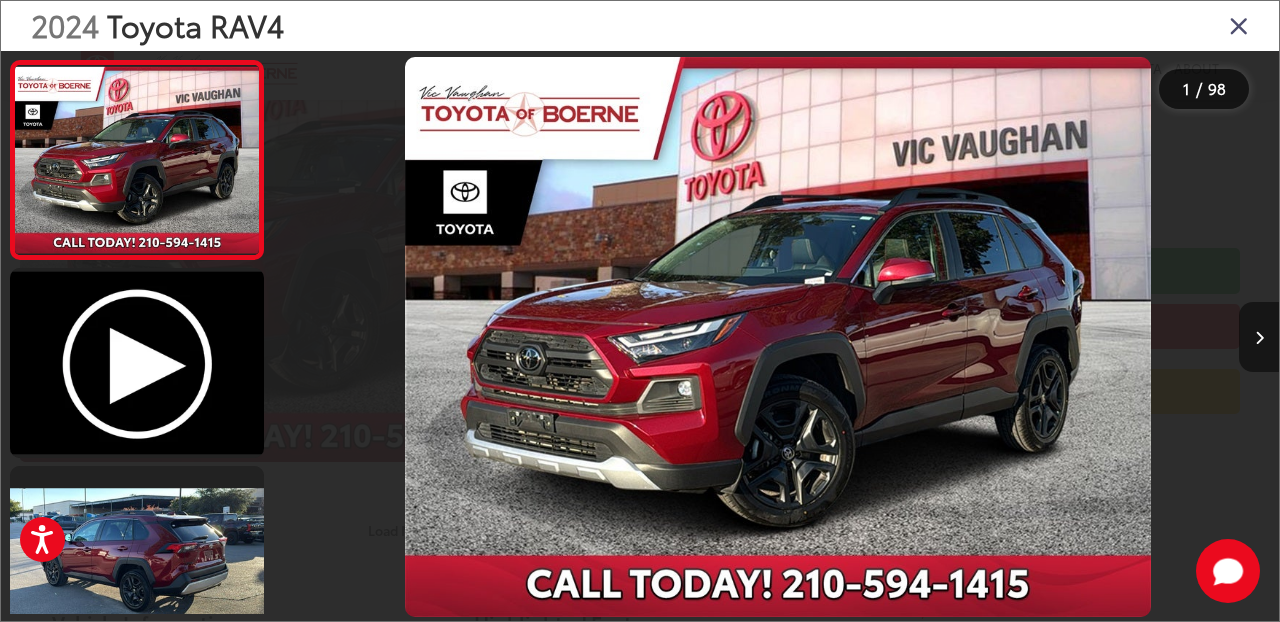 click at bounding box center [1259, 337] 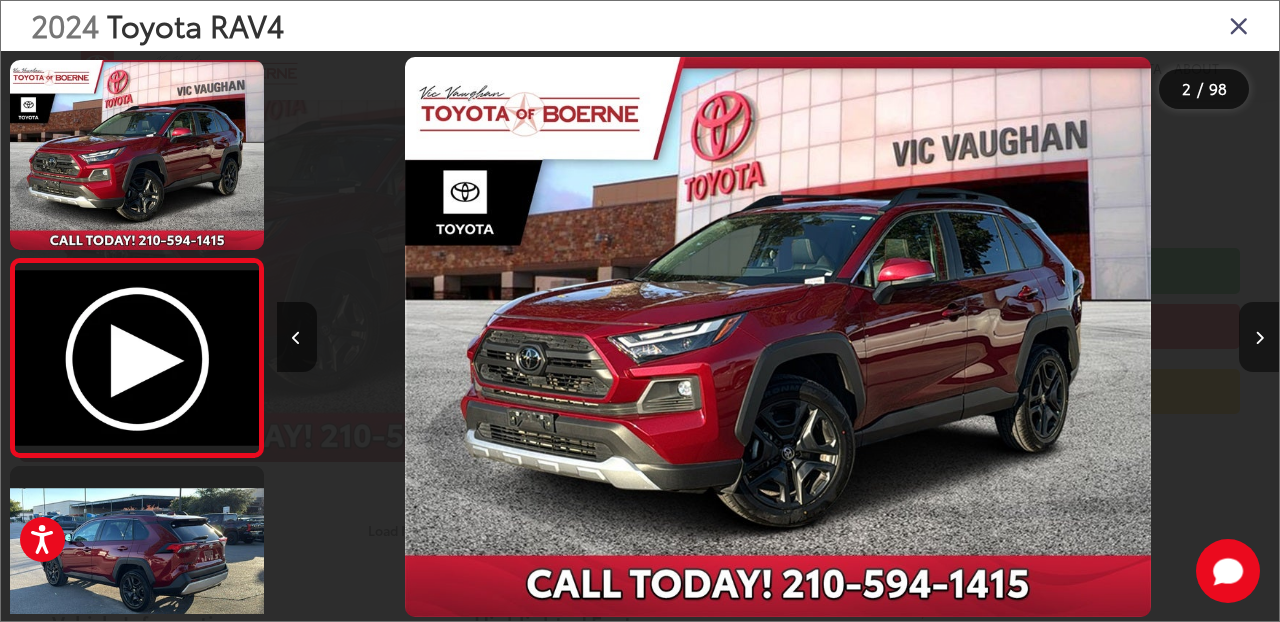 scroll, scrollTop: 0, scrollLeft: 1002, axis: horizontal 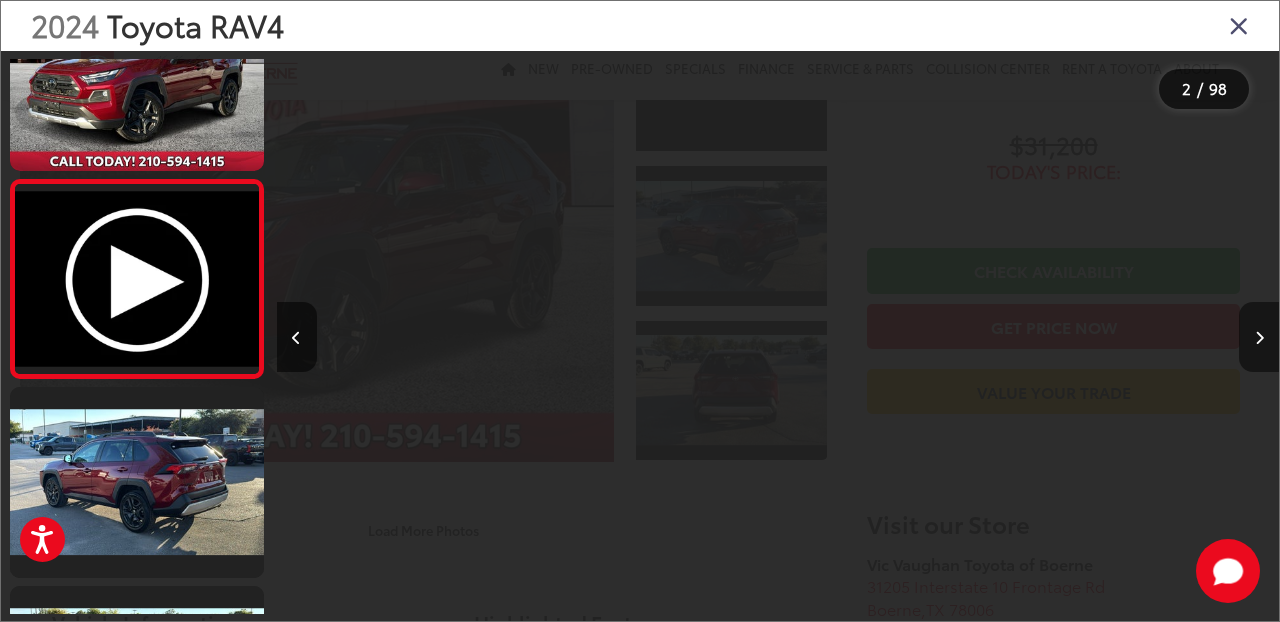 click at bounding box center (1259, 337) 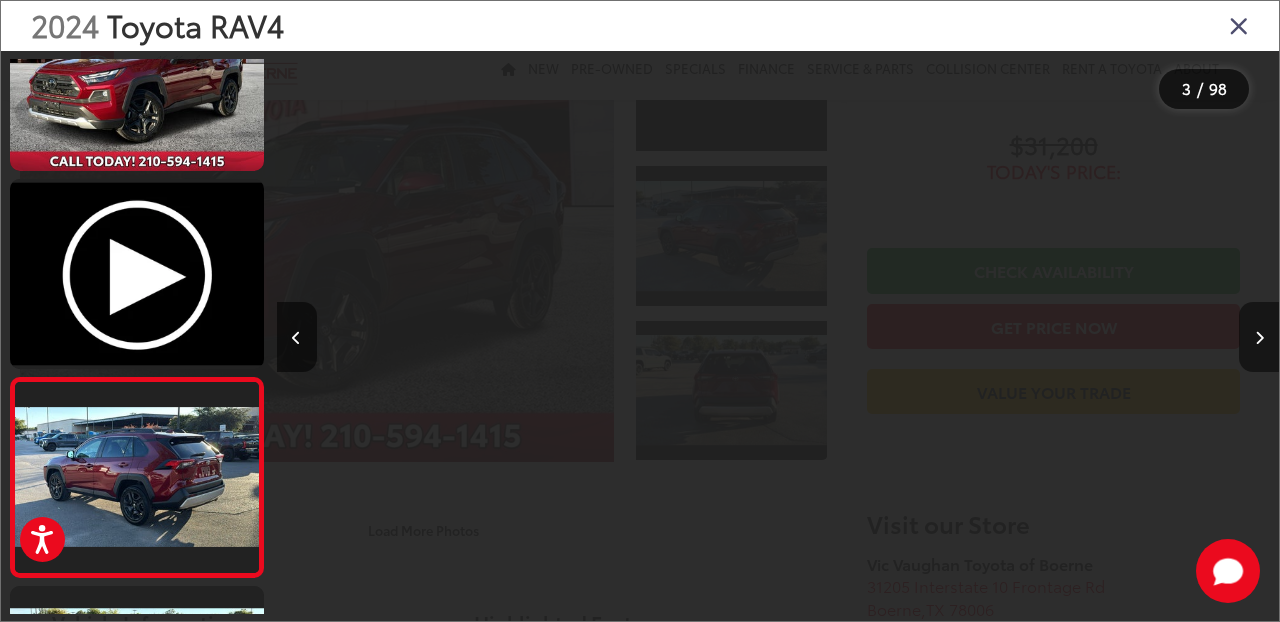scroll, scrollTop: 0, scrollLeft: 2005, axis: horizontal 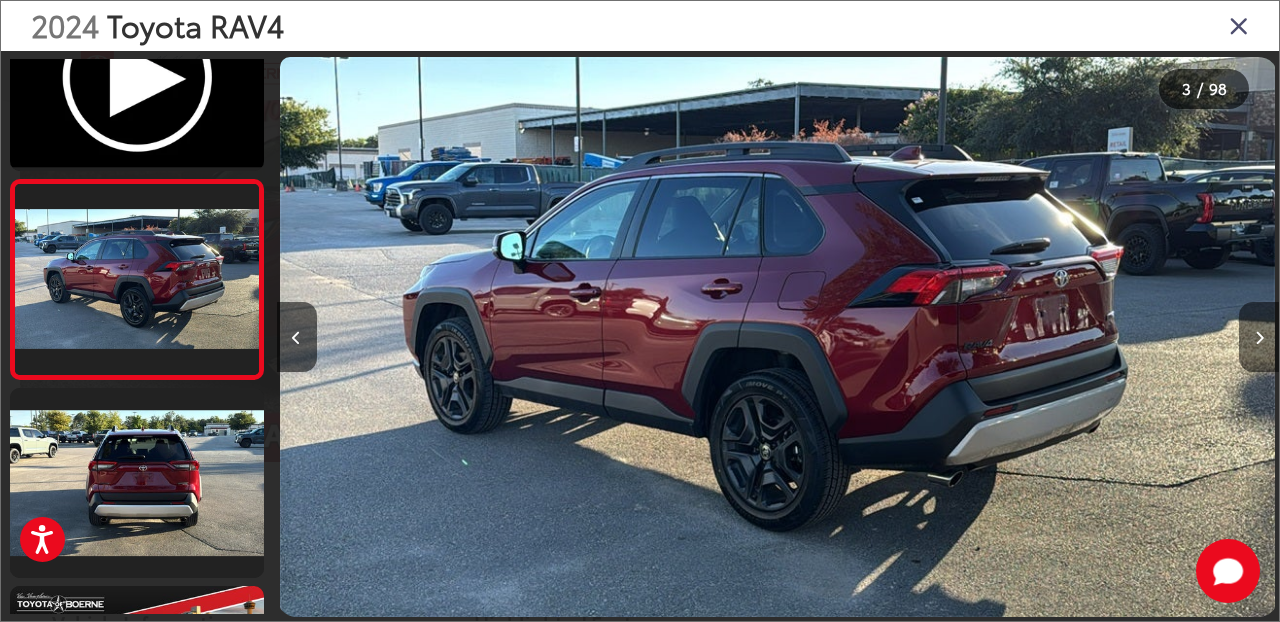 click at bounding box center [1259, 337] 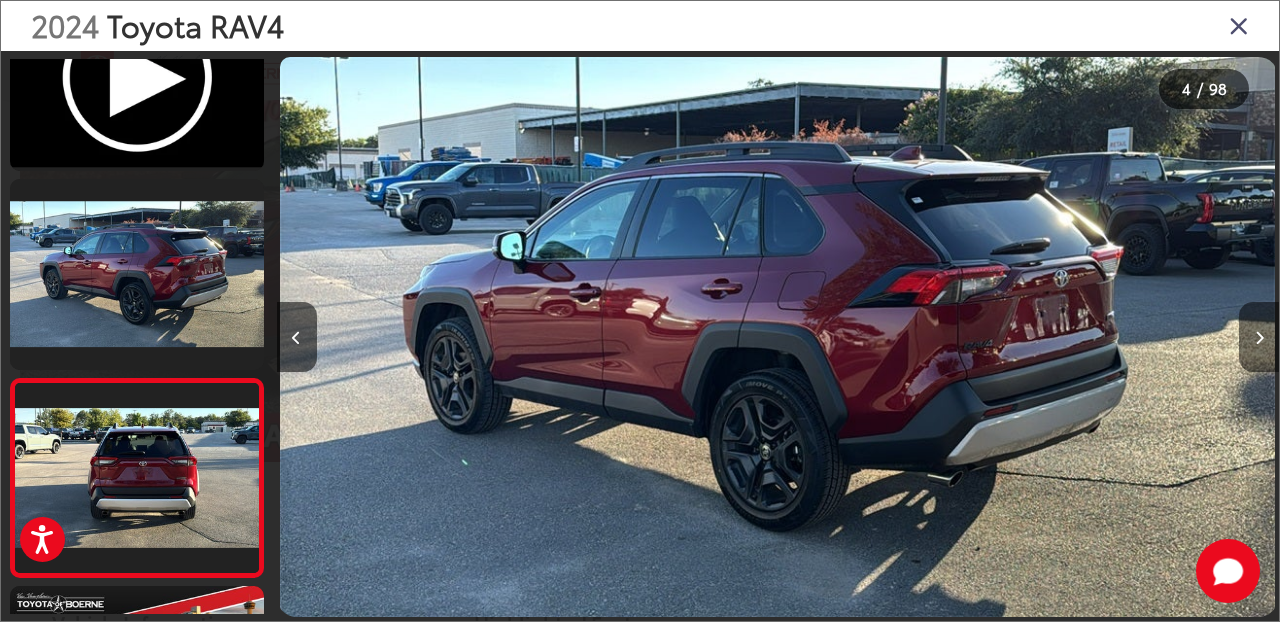 scroll, scrollTop: 0, scrollLeft: 3007, axis: horizontal 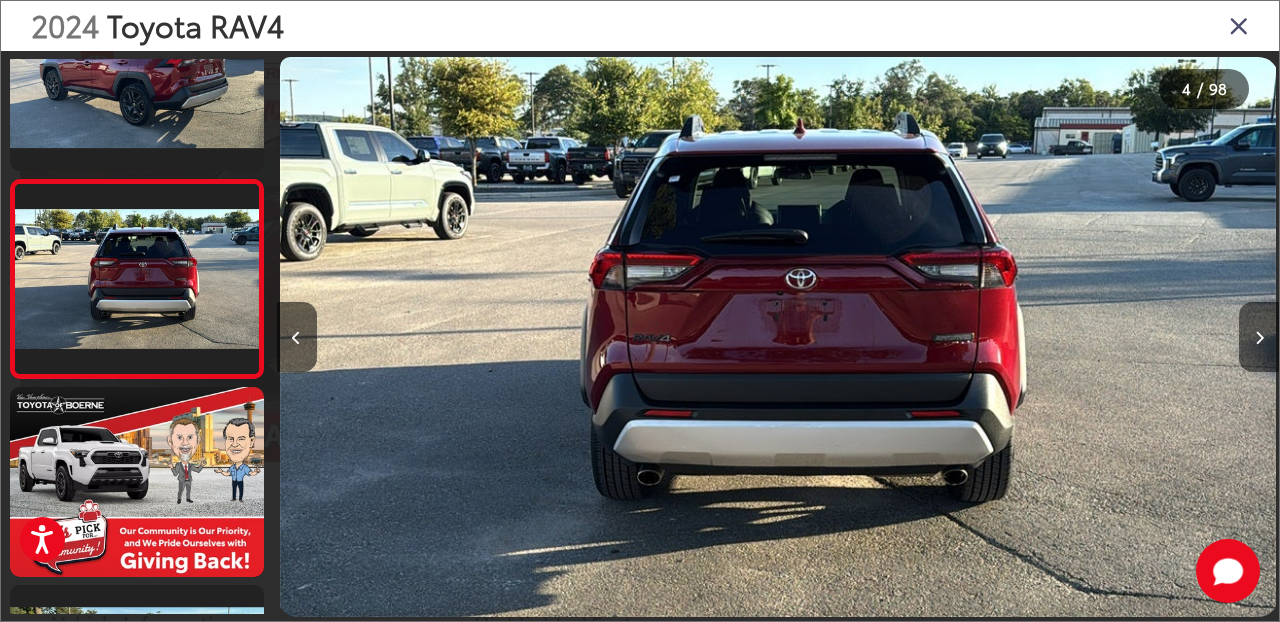 click at bounding box center [1259, 337] 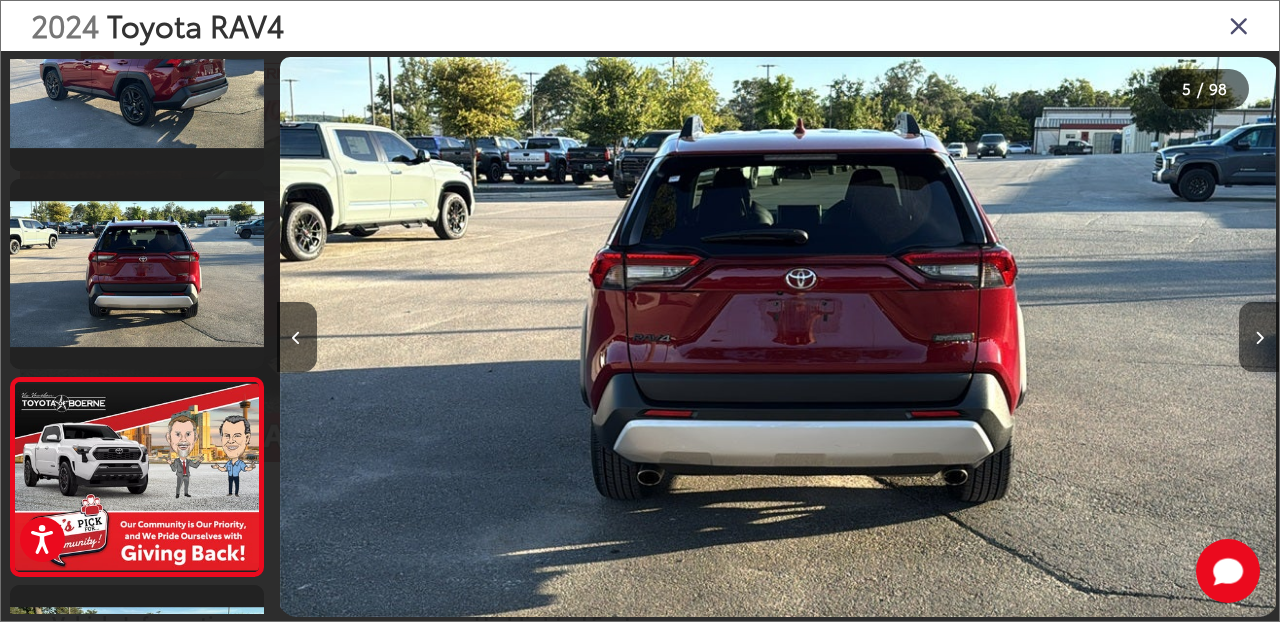 scroll, scrollTop: 0, scrollLeft: 4010, axis: horizontal 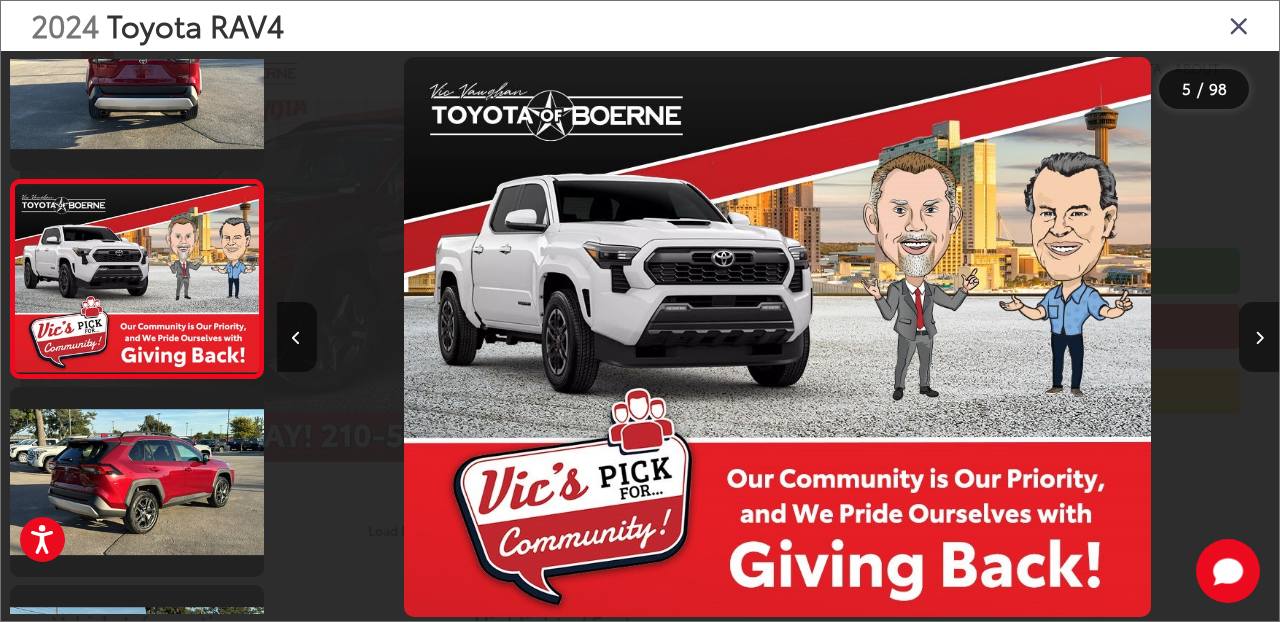 click at bounding box center (1259, 337) 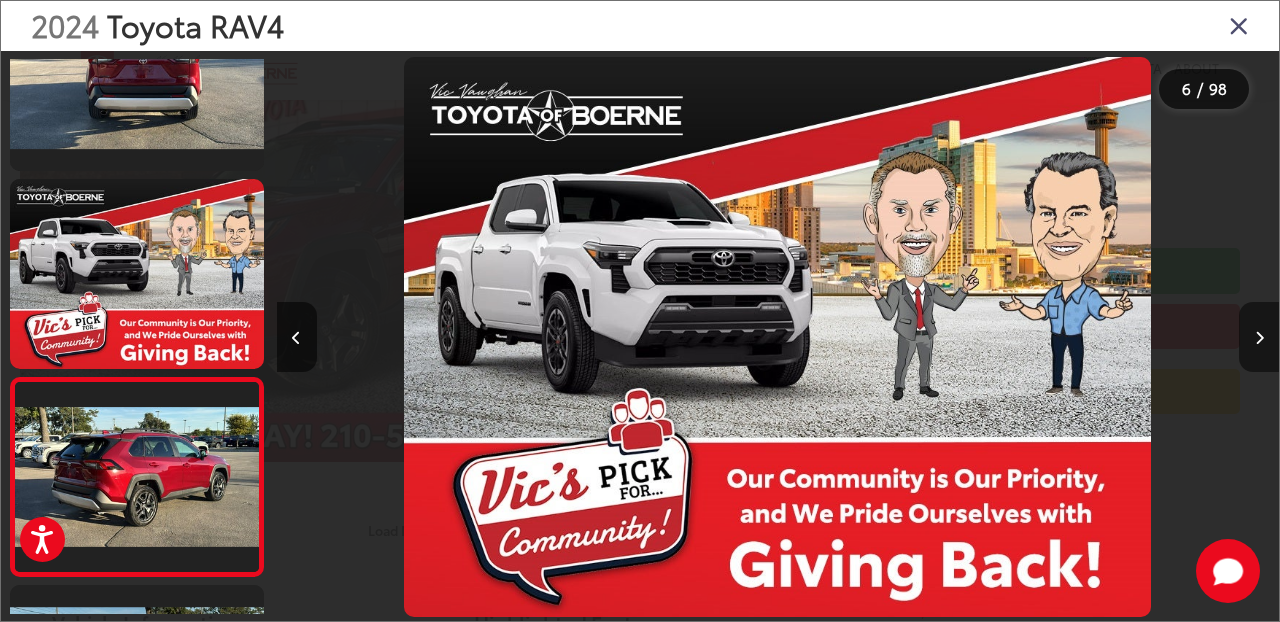 scroll, scrollTop: 0, scrollLeft: 5012, axis: horizontal 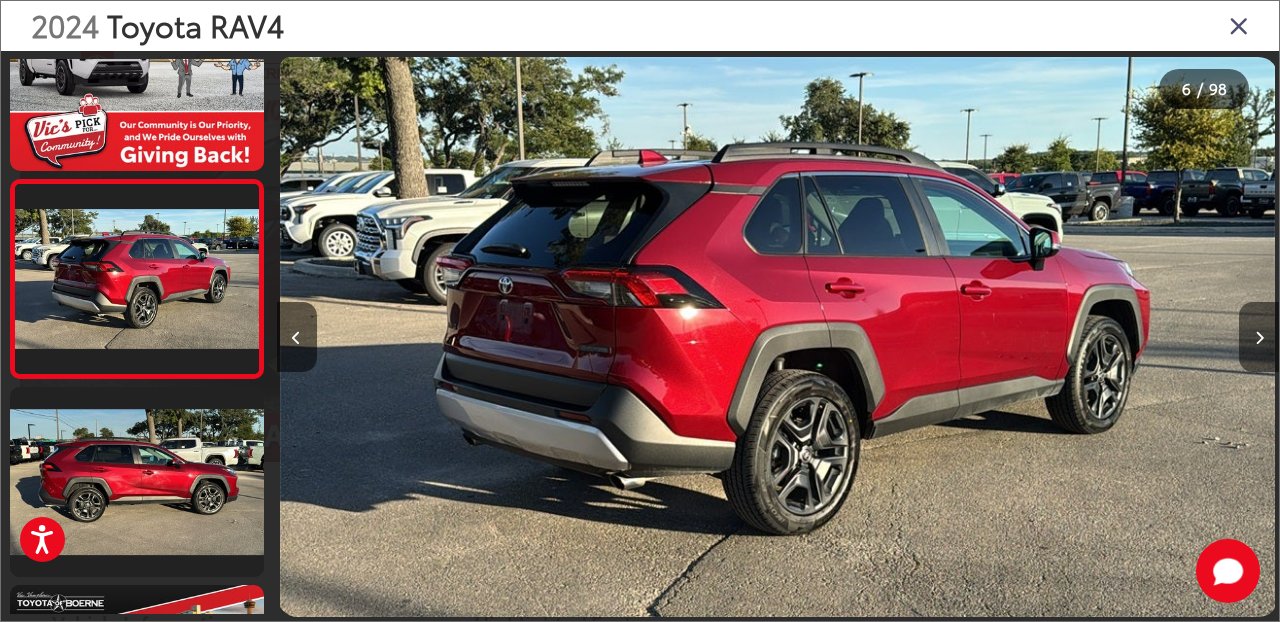 click at bounding box center (1259, 337) 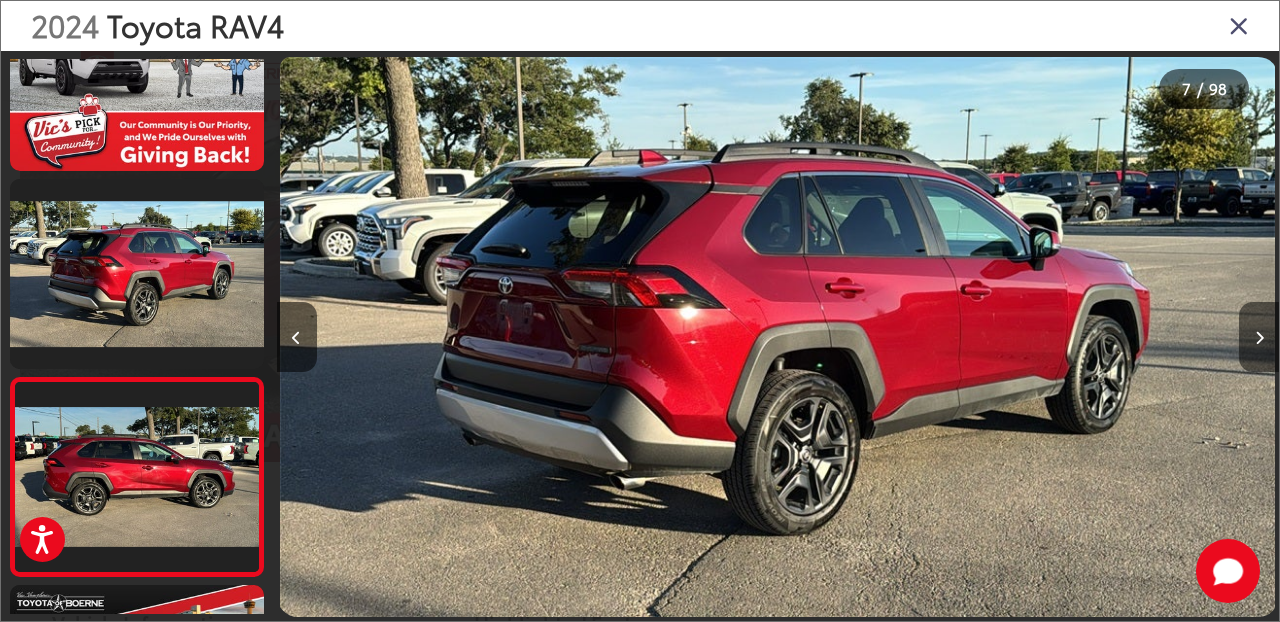 scroll, scrollTop: 0, scrollLeft: 6014, axis: horizontal 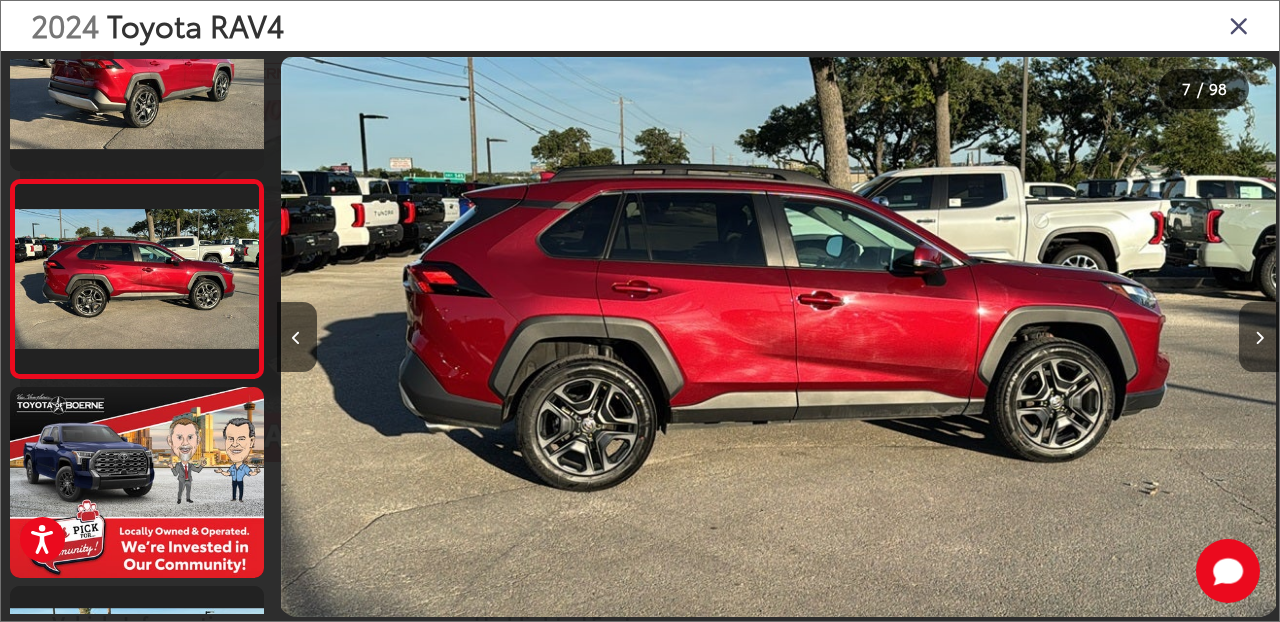 click at bounding box center [1259, 337] 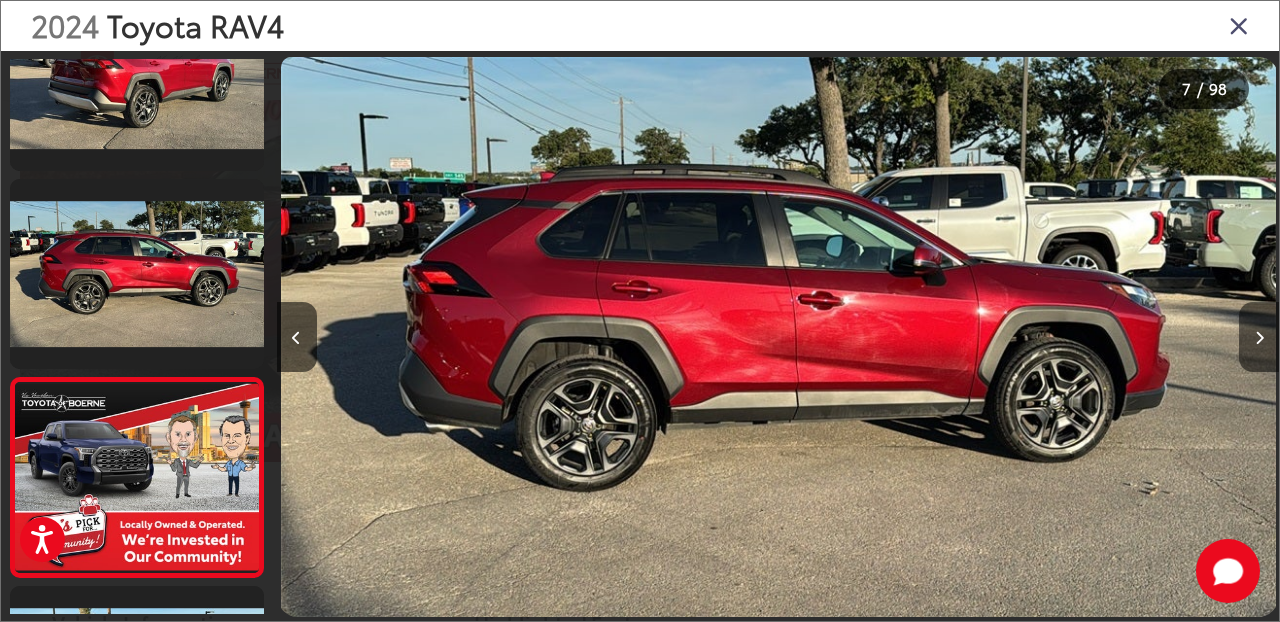 scroll, scrollTop: 0, scrollLeft: 7017, axis: horizontal 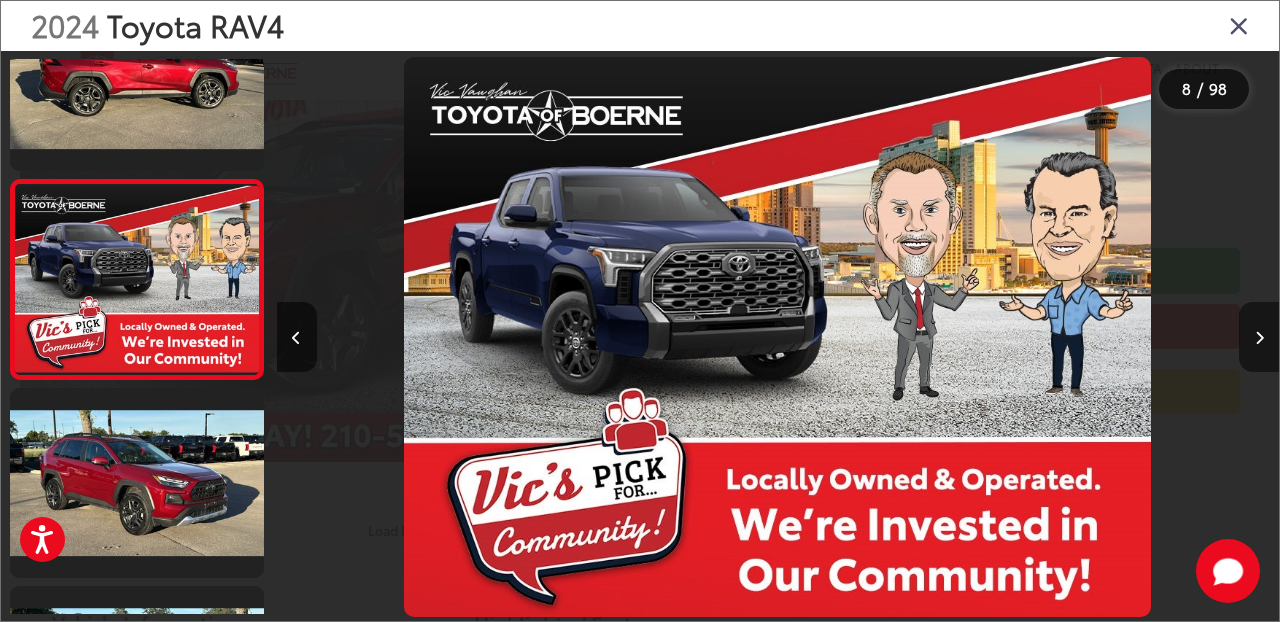 click at bounding box center (1259, 337) 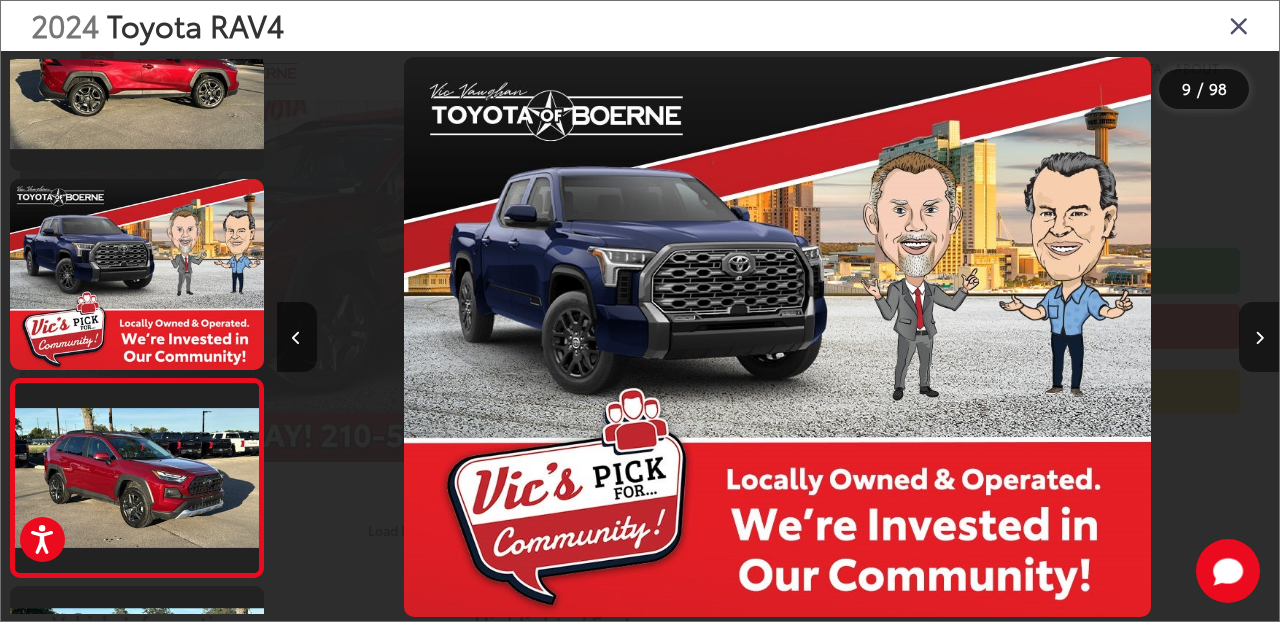 scroll, scrollTop: 0, scrollLeft: 8019, axis: horizontal 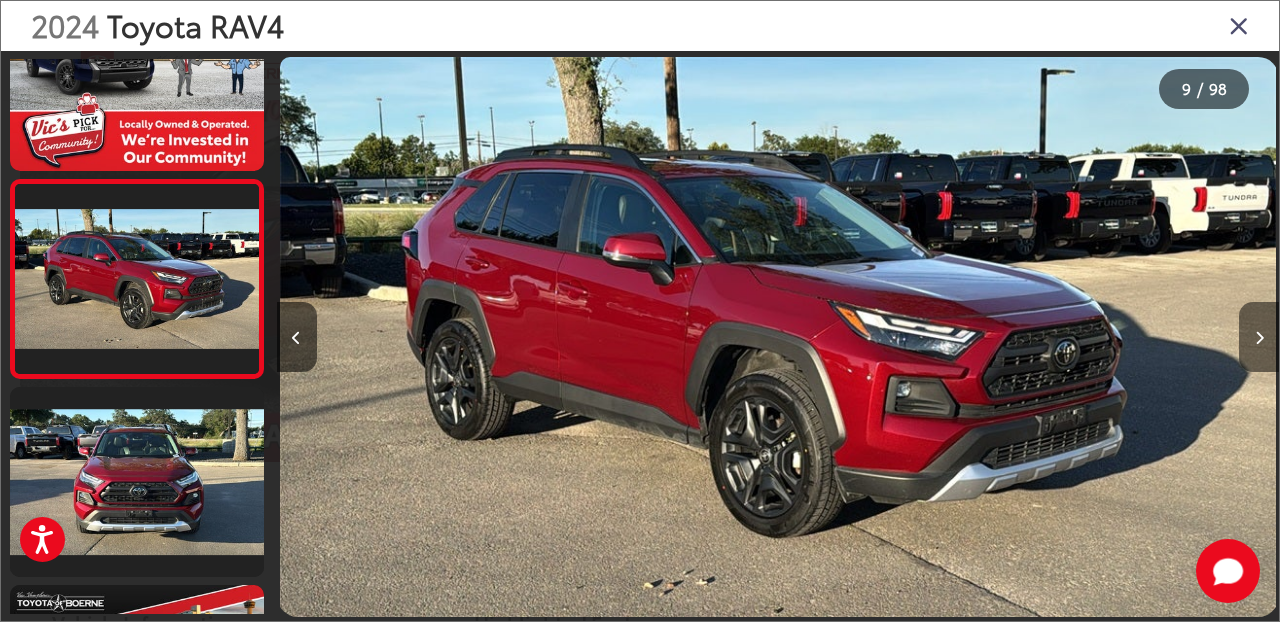 click at bounding box center [1259, 337] 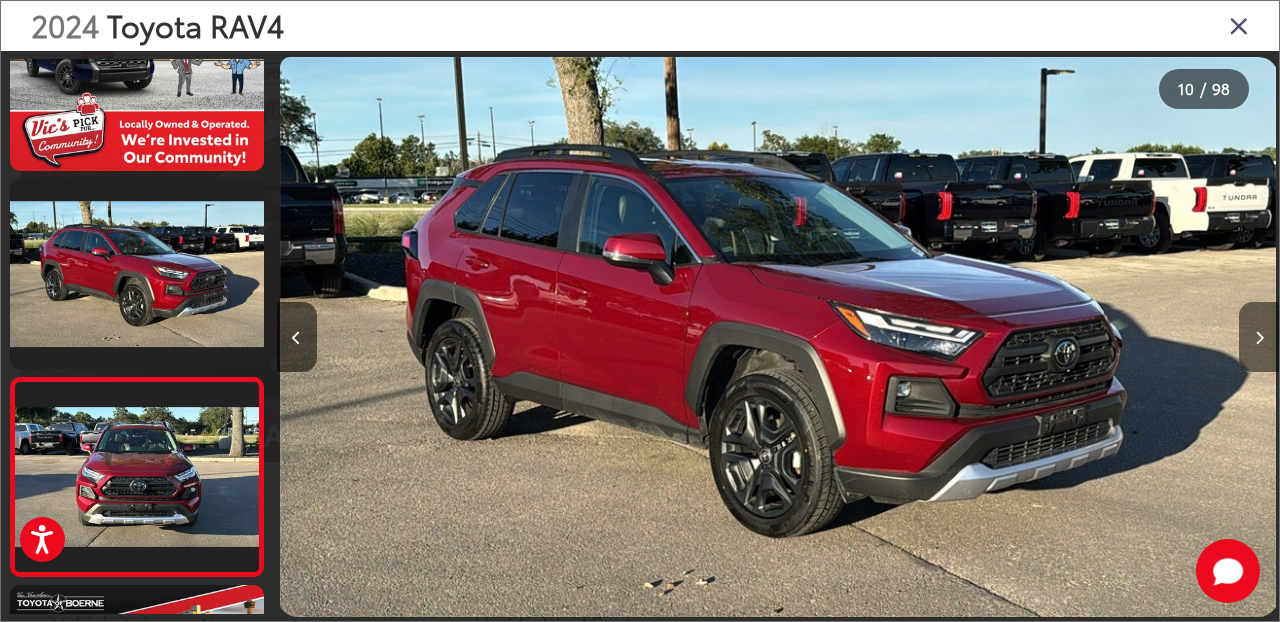 scroll, scrollTop: 0, scrollLeft: 9022, axis: horizontal 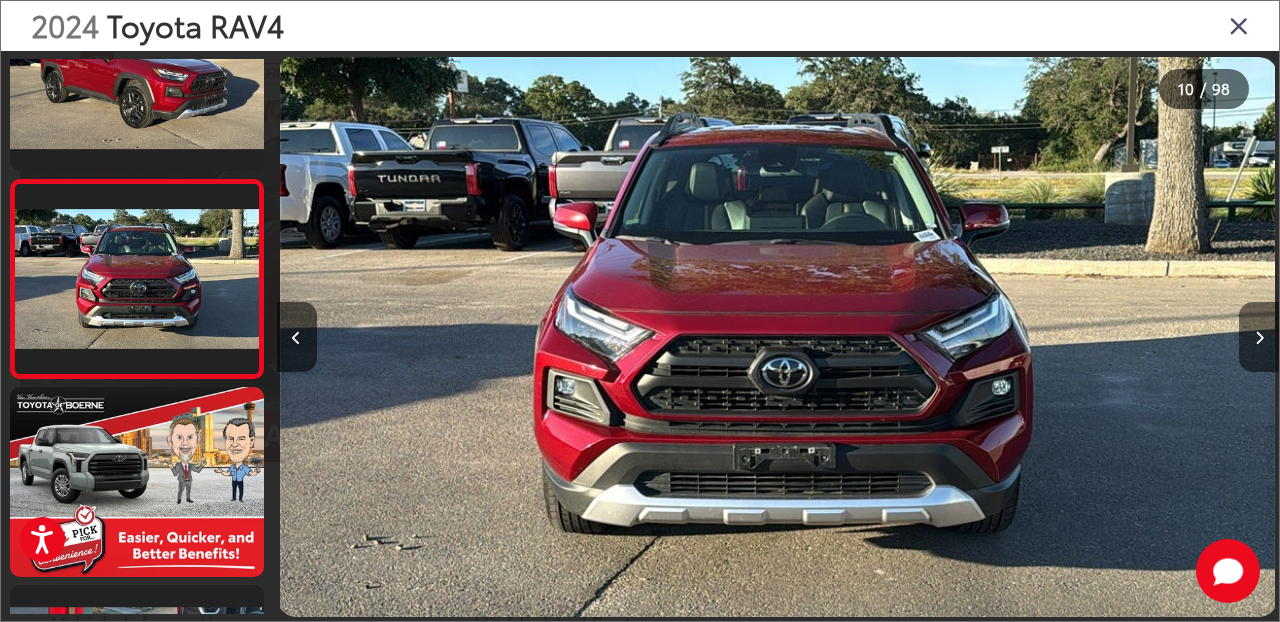 click at bounding box center [1259, 337] 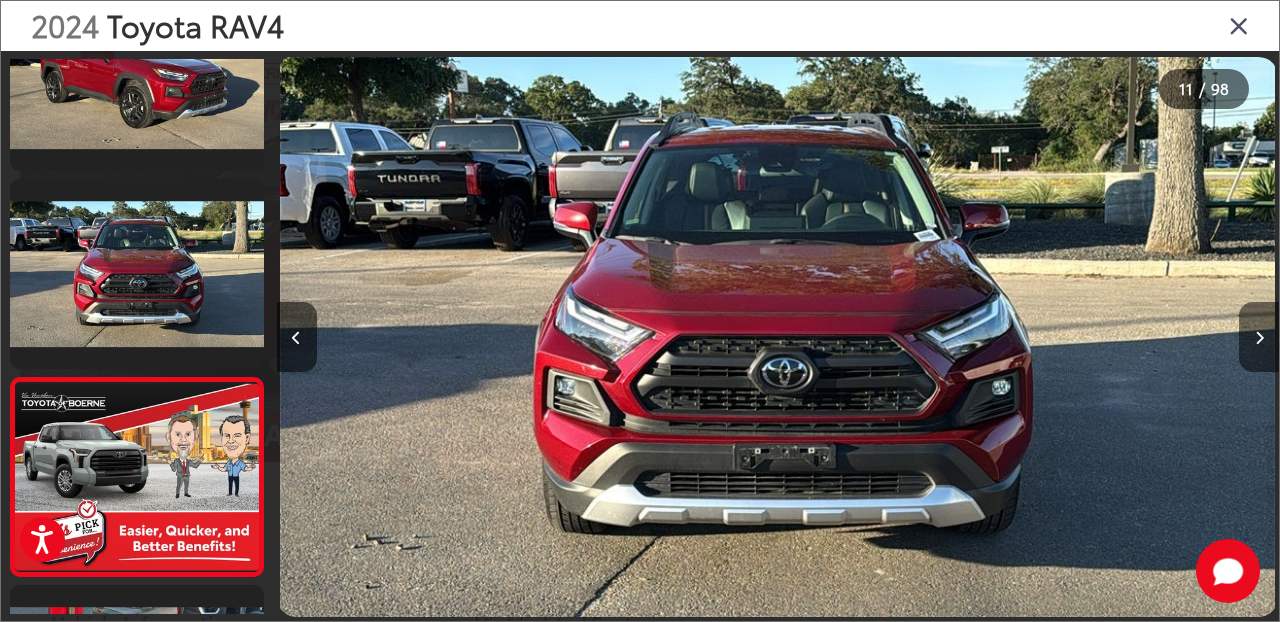 scroll, scrollTop: 0, scrollLeft: 10024, axis: horizontal 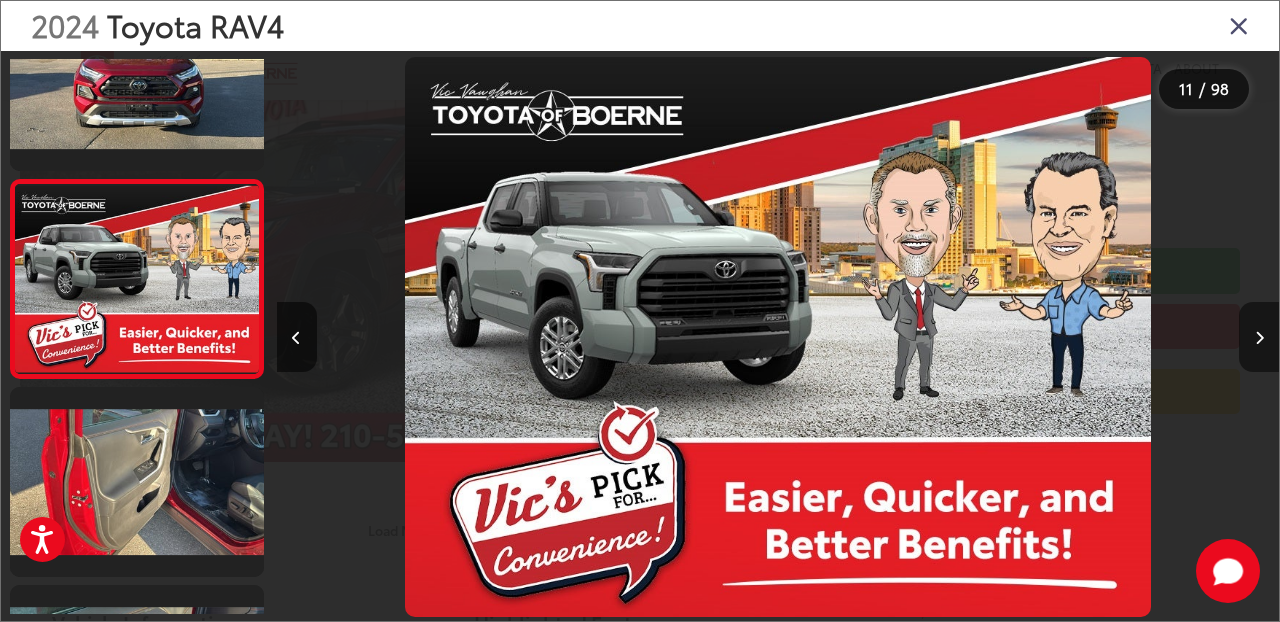 click at bounding box center [1259, 337] 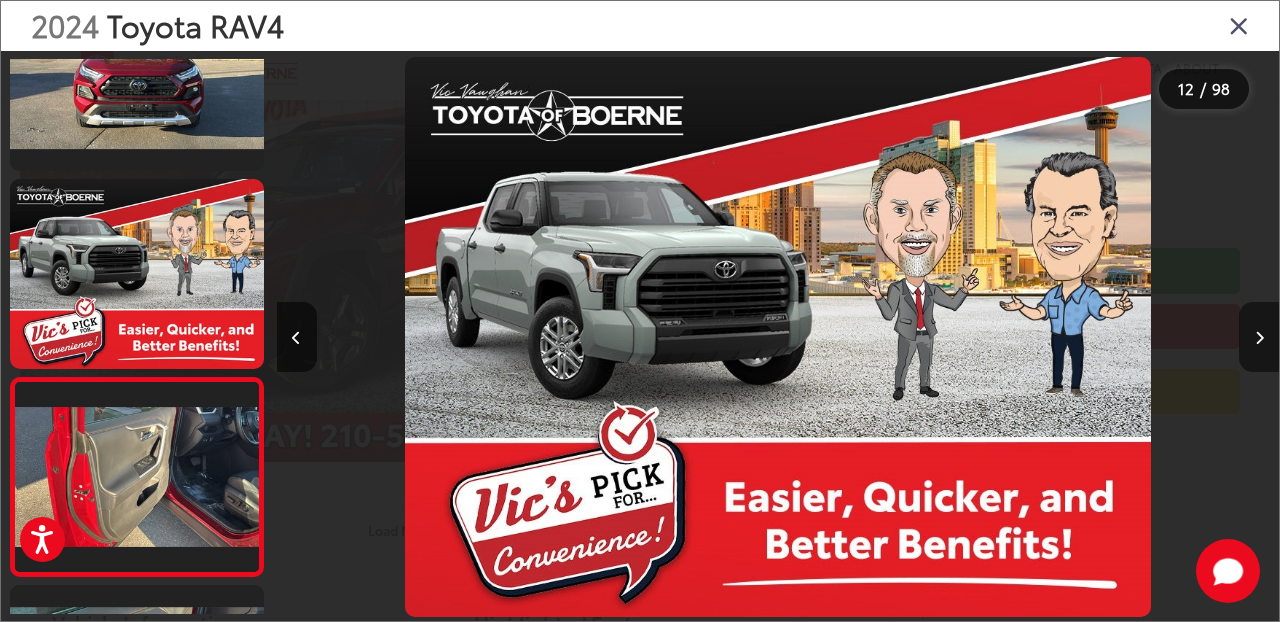 scroll, scrollTop: 0, scrollLeft: 11026, axis: horizontal 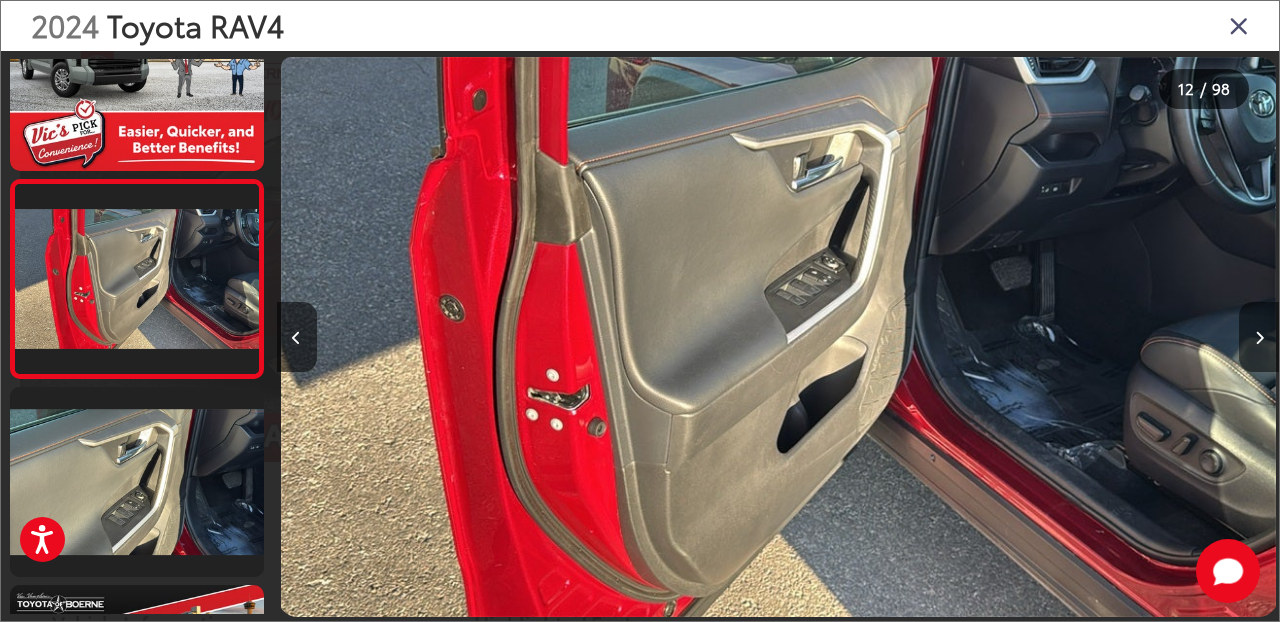 click at bounding box center (1259, 337) 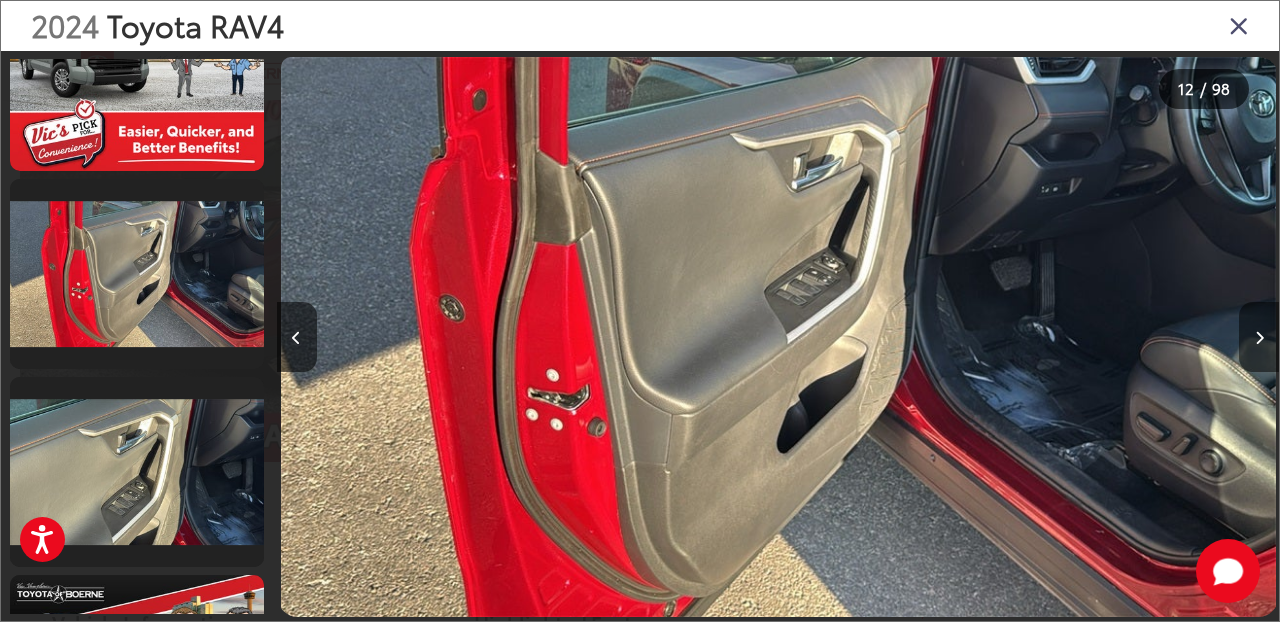 scroll, scrollTop: 0, scrollLeft: 12029, axis: horizontal 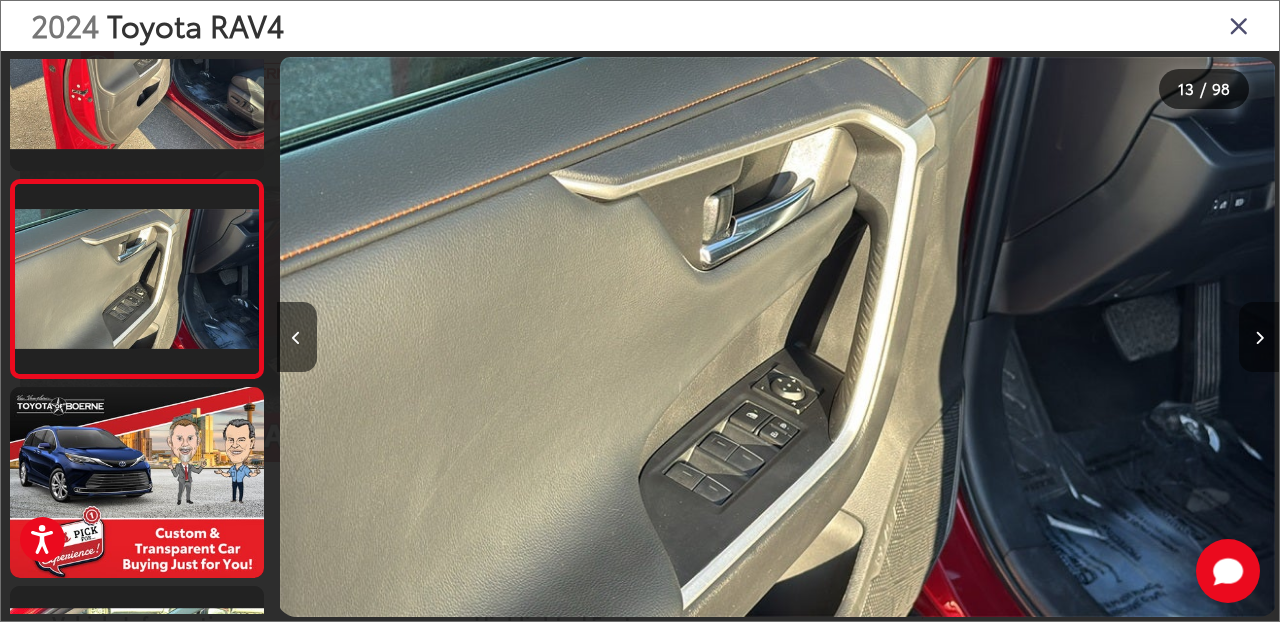 click at bounding box center [1259, 337] 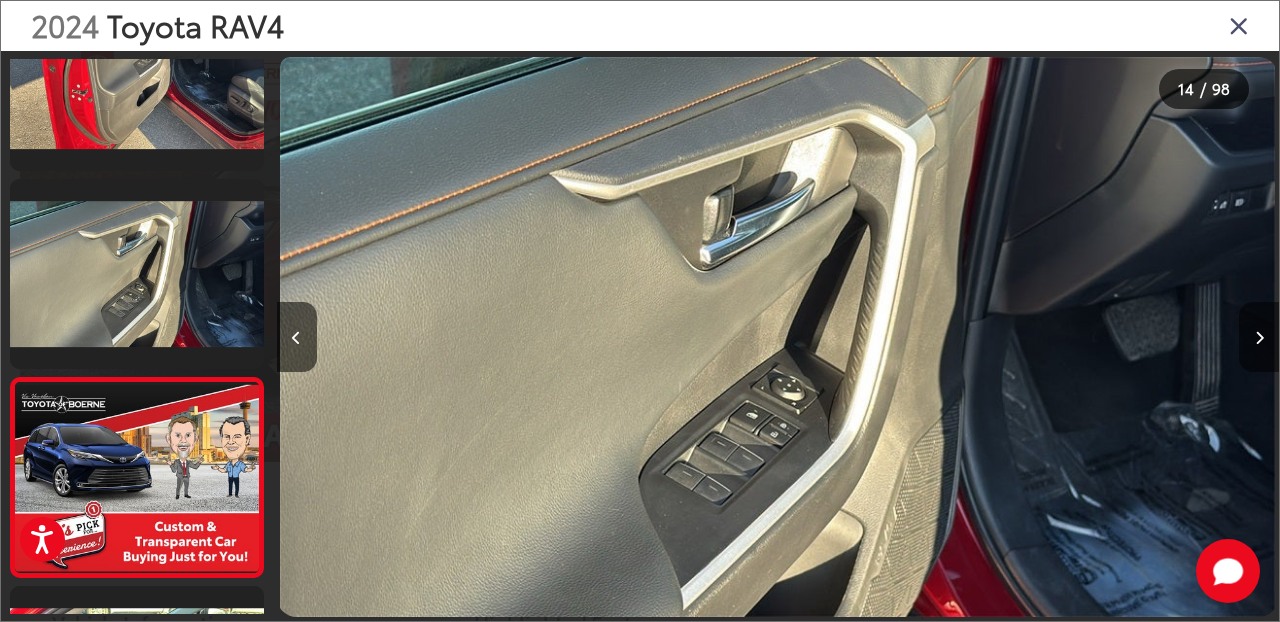 scroll, scrollTop: 0, scrollLeft: 13031, axis: horizontal 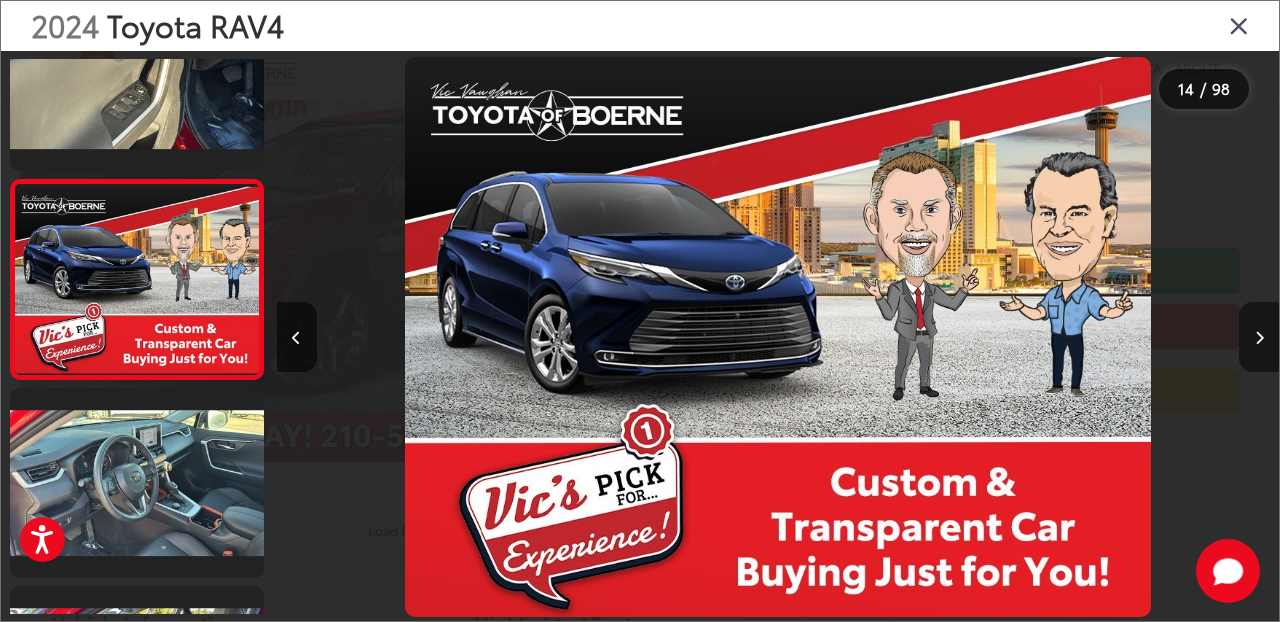 click at bounding box center [1259, 337] 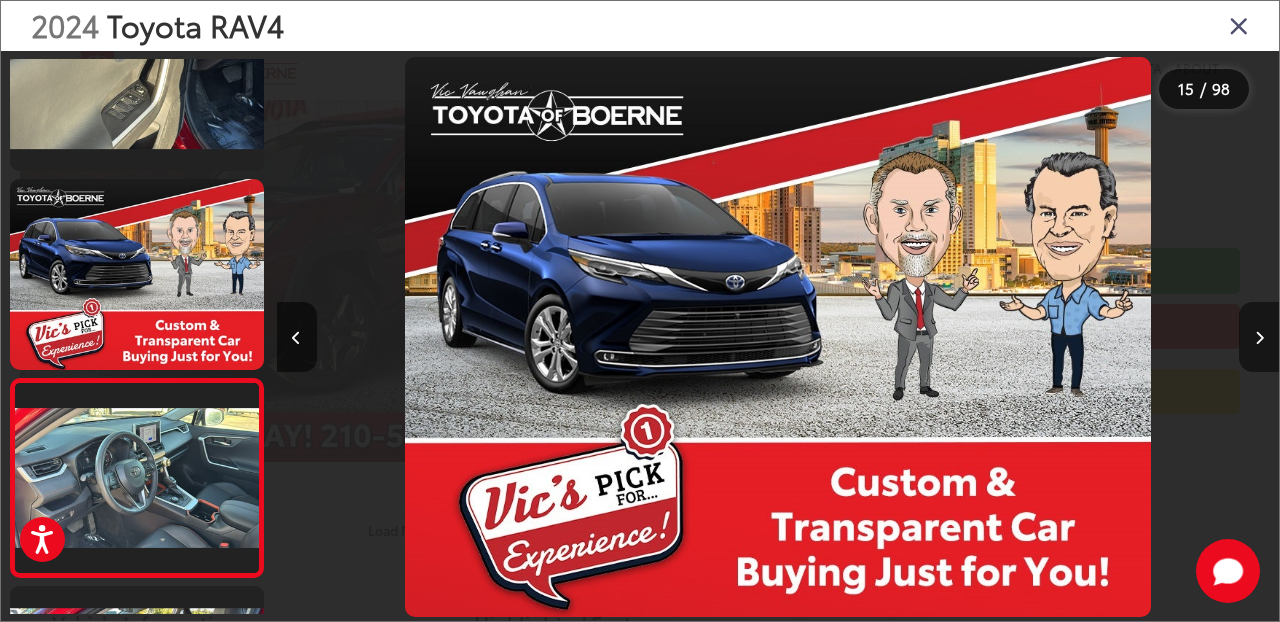 scroll, scrollTop: 0, scrollLeft: 14034, axis: horizontal 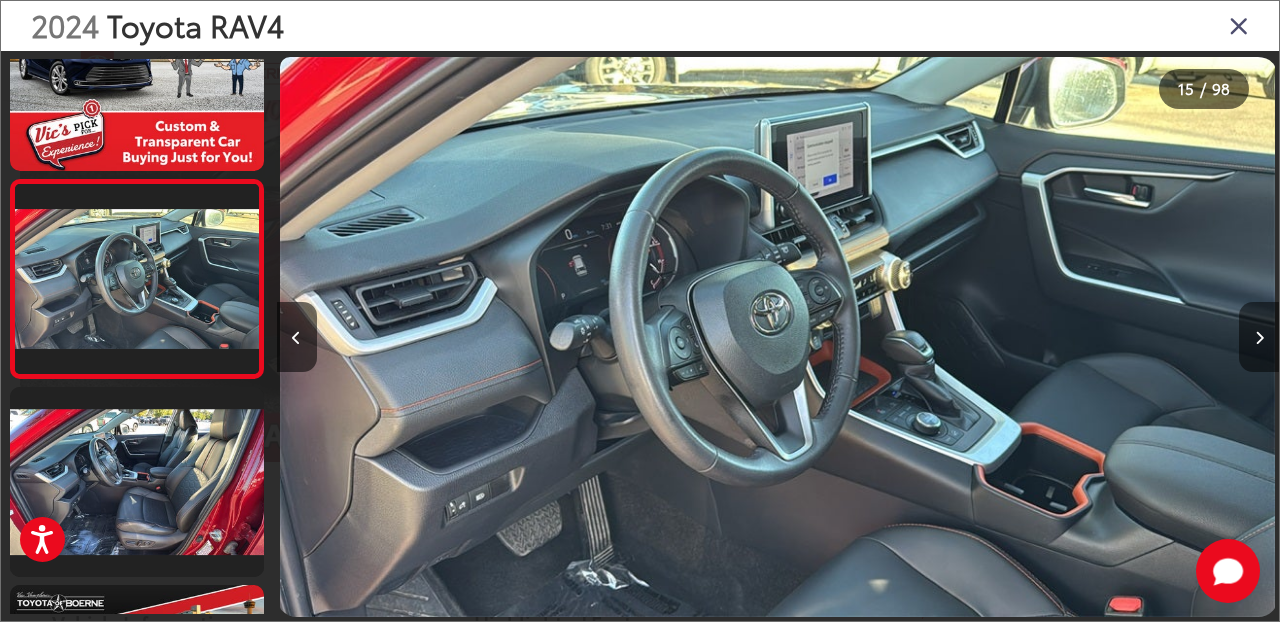click at bounding box center [1259, 337] 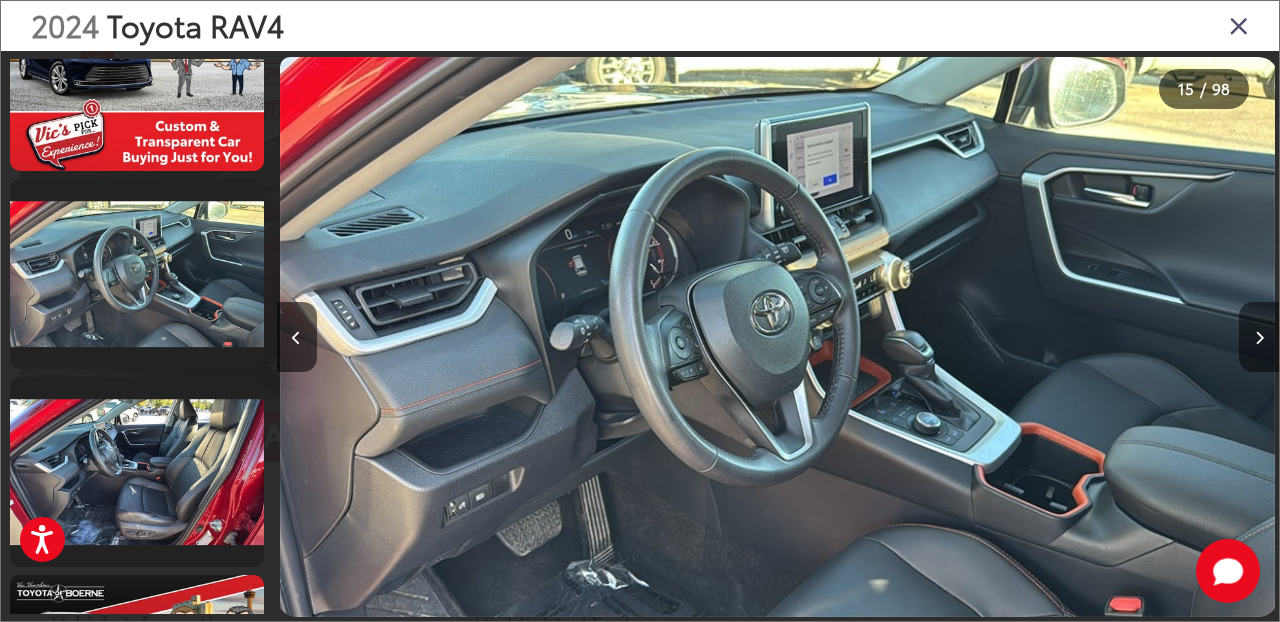scroll, scrollTop: 0, scrollLeft: 15036, axis: horizontal 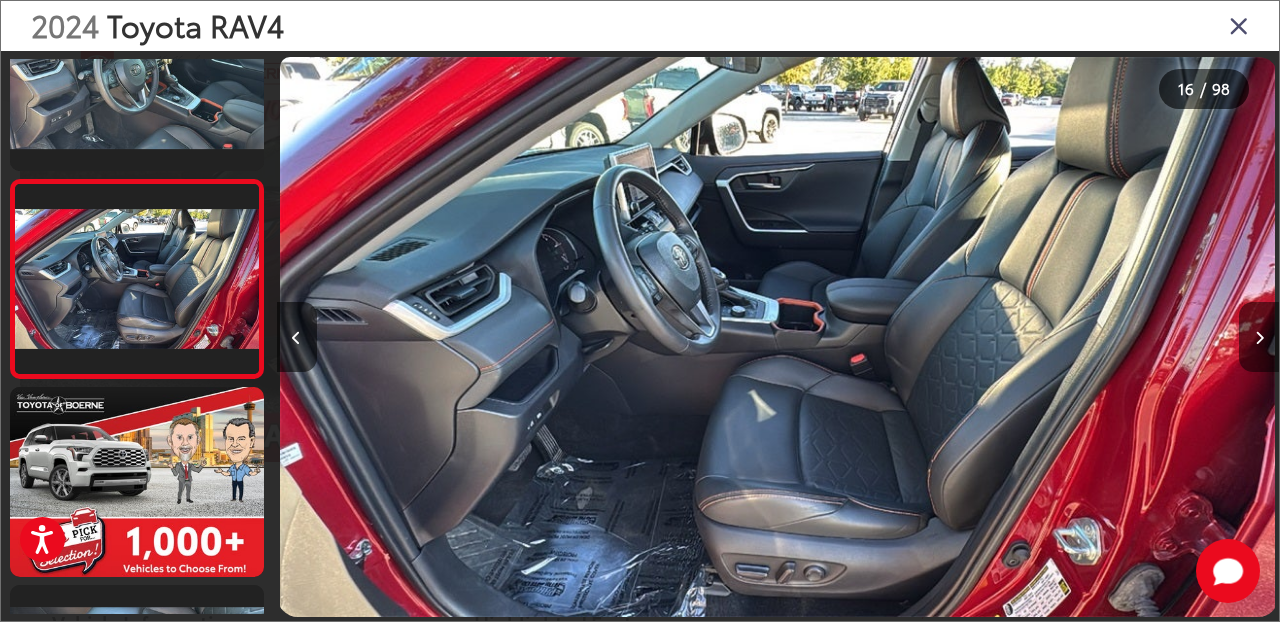 click at bounding box center [1259, 337] 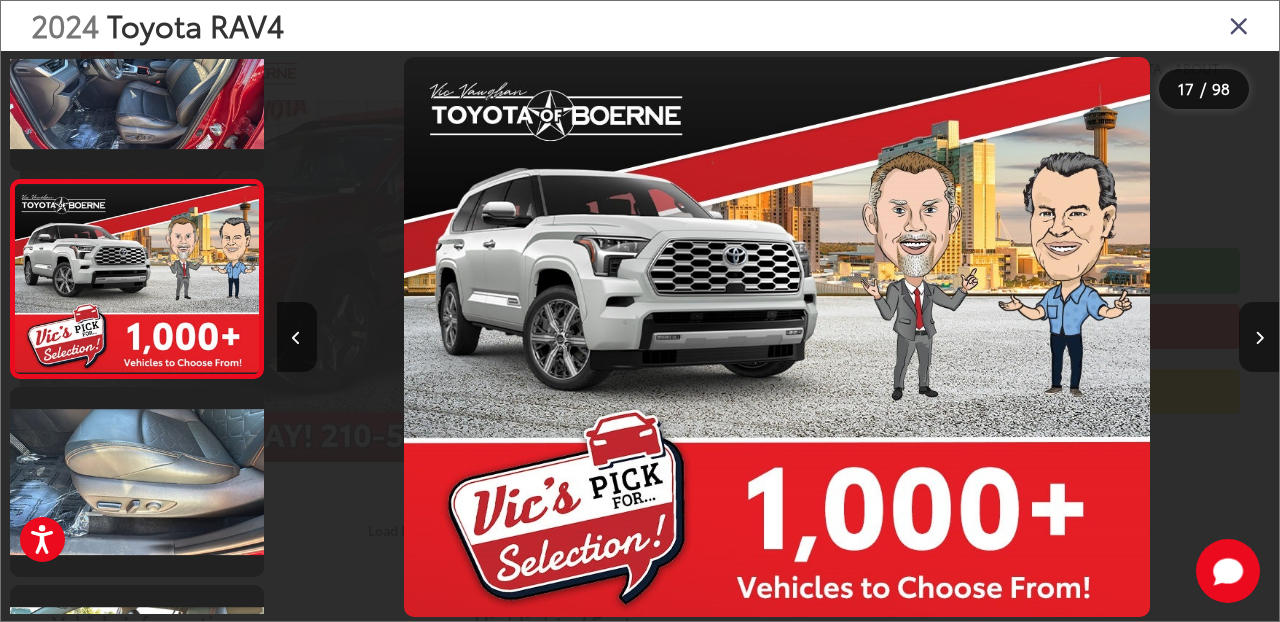 click at bounding box center [1259, 337] 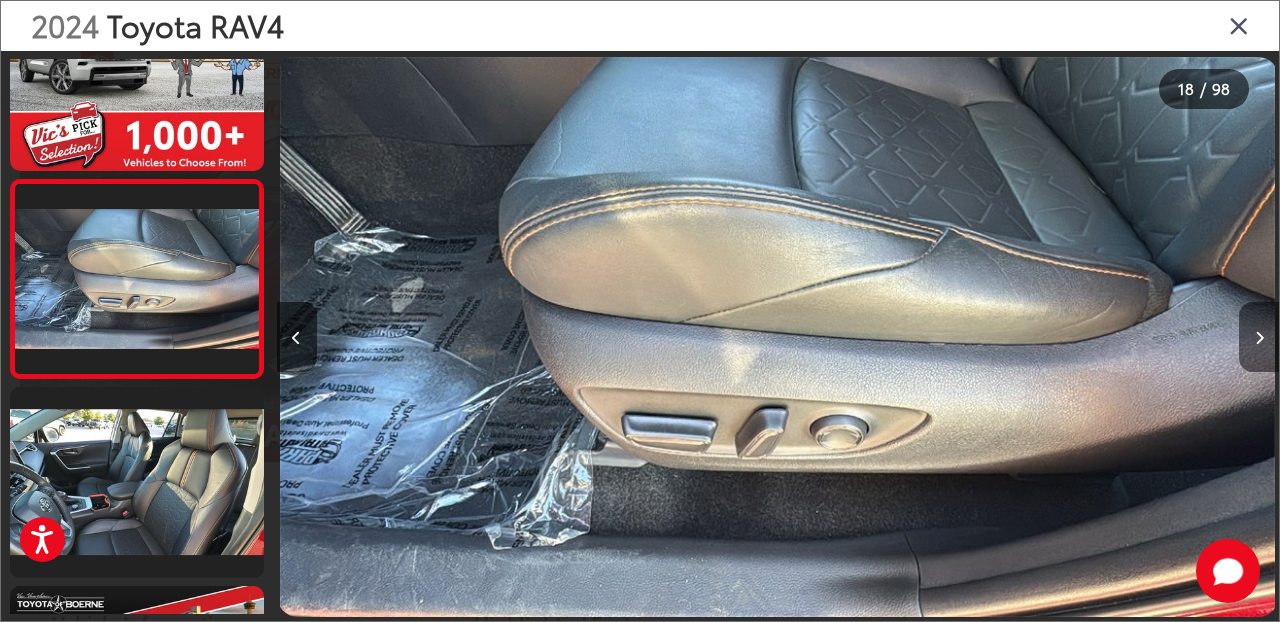 click at bounding box center (1259, 337) 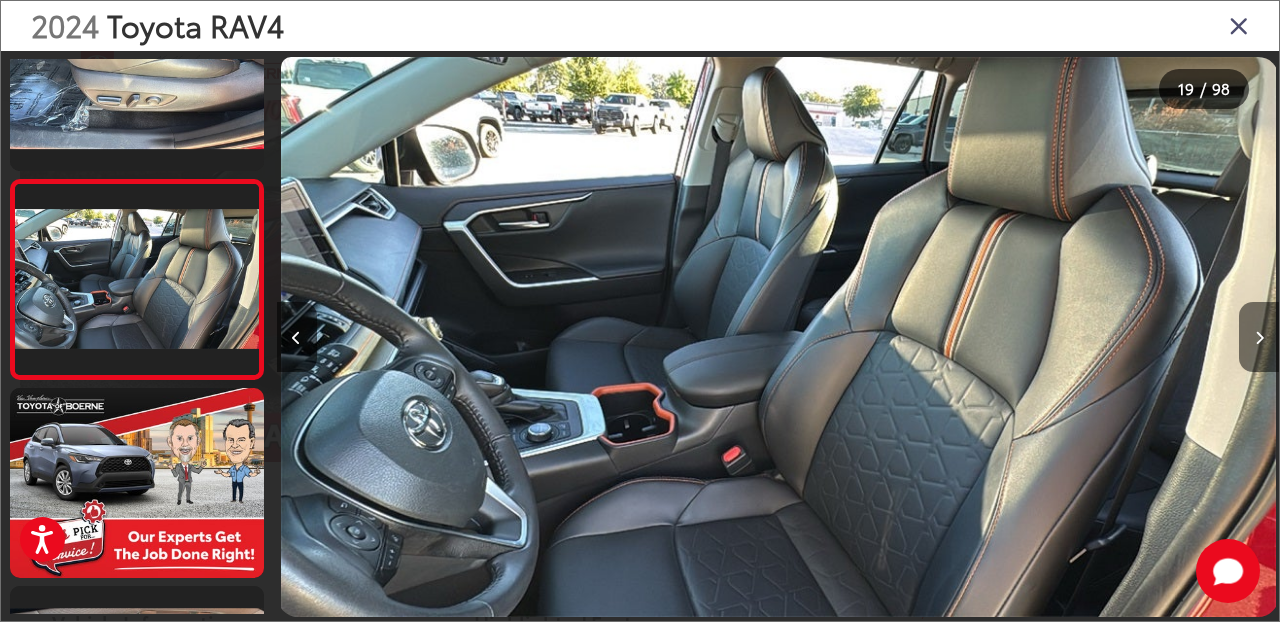 click at bounding box center (1259, 337) 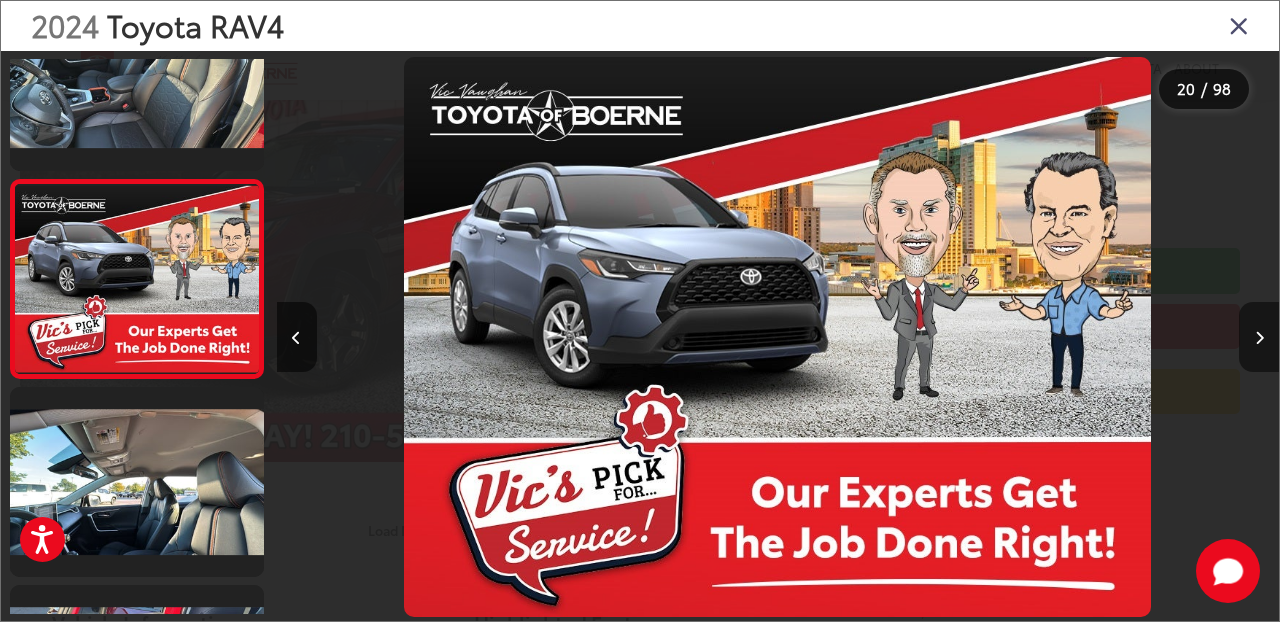 click at bounding box center [1259, 337] 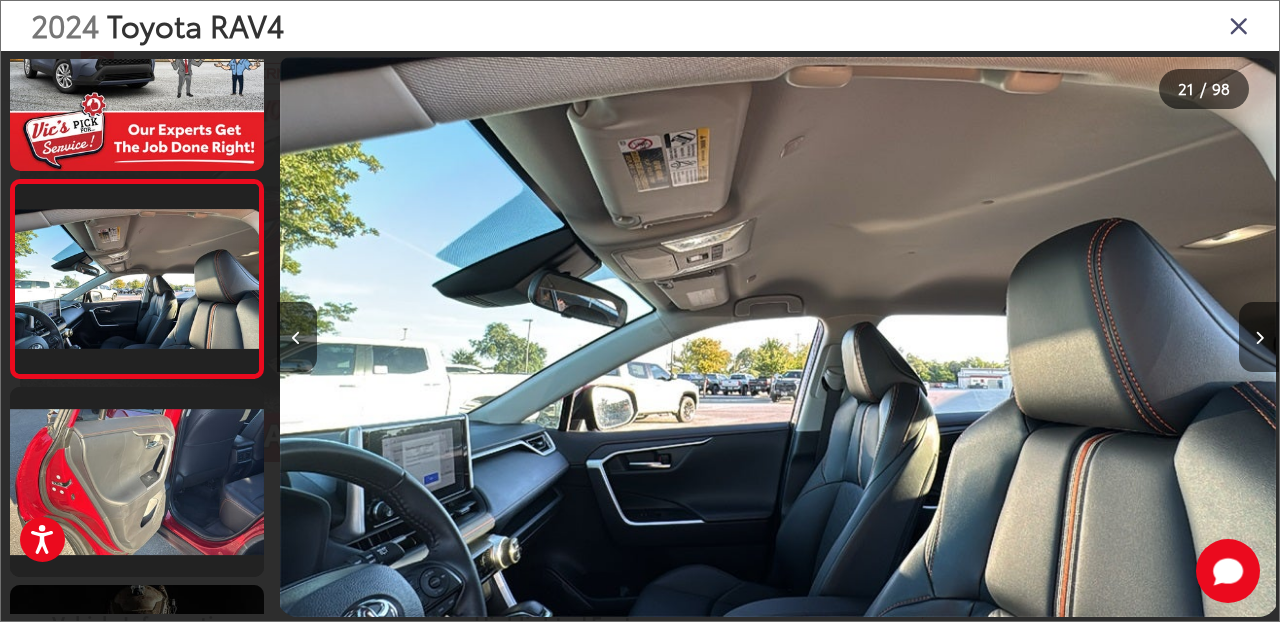 click at bounding box center [1239, 25] 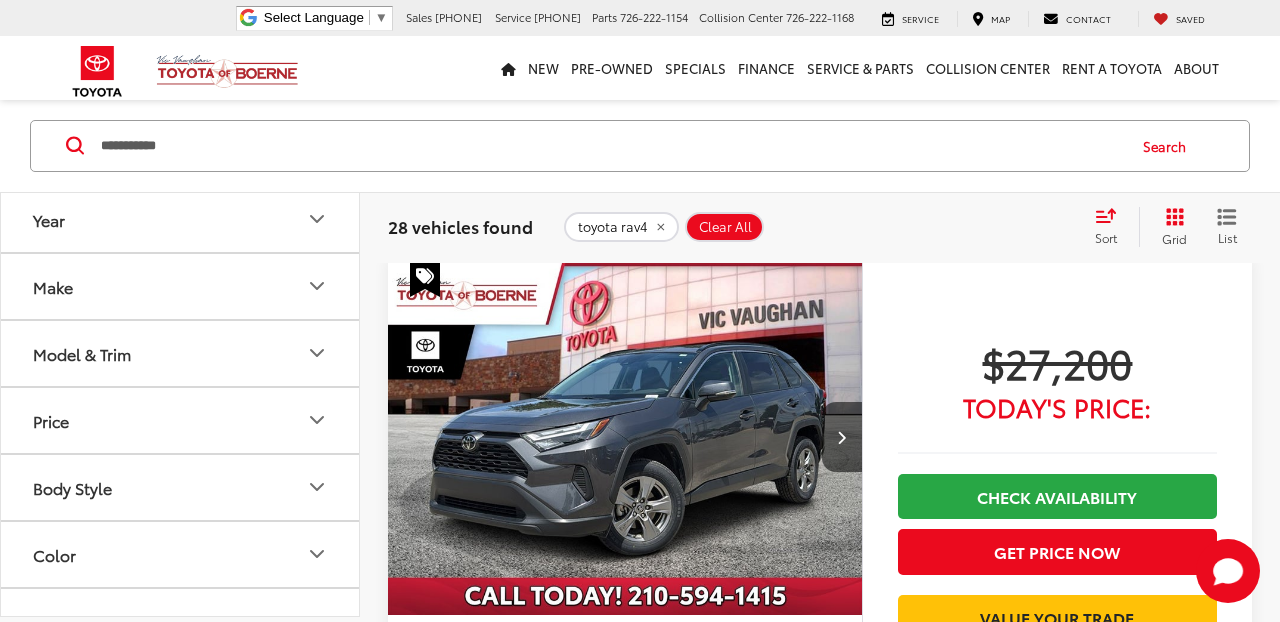 scroll, scrollTop: 101, scrollLeft: 0, axis: vertical 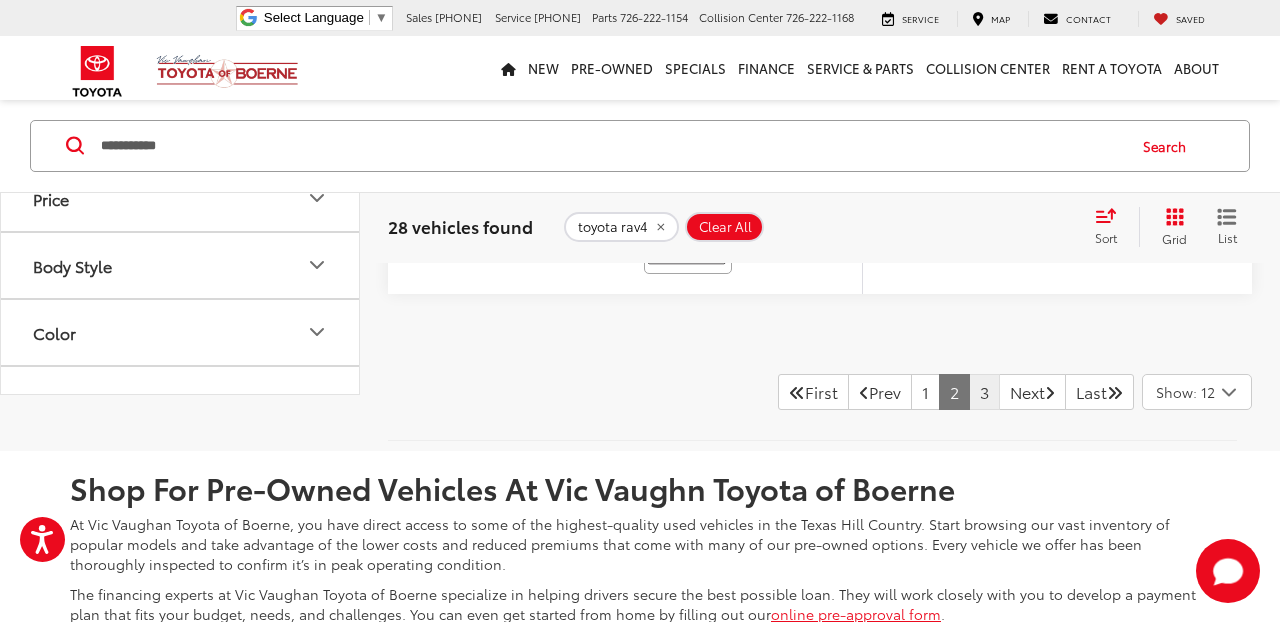 click on "3" at bounding box center [984, 392] 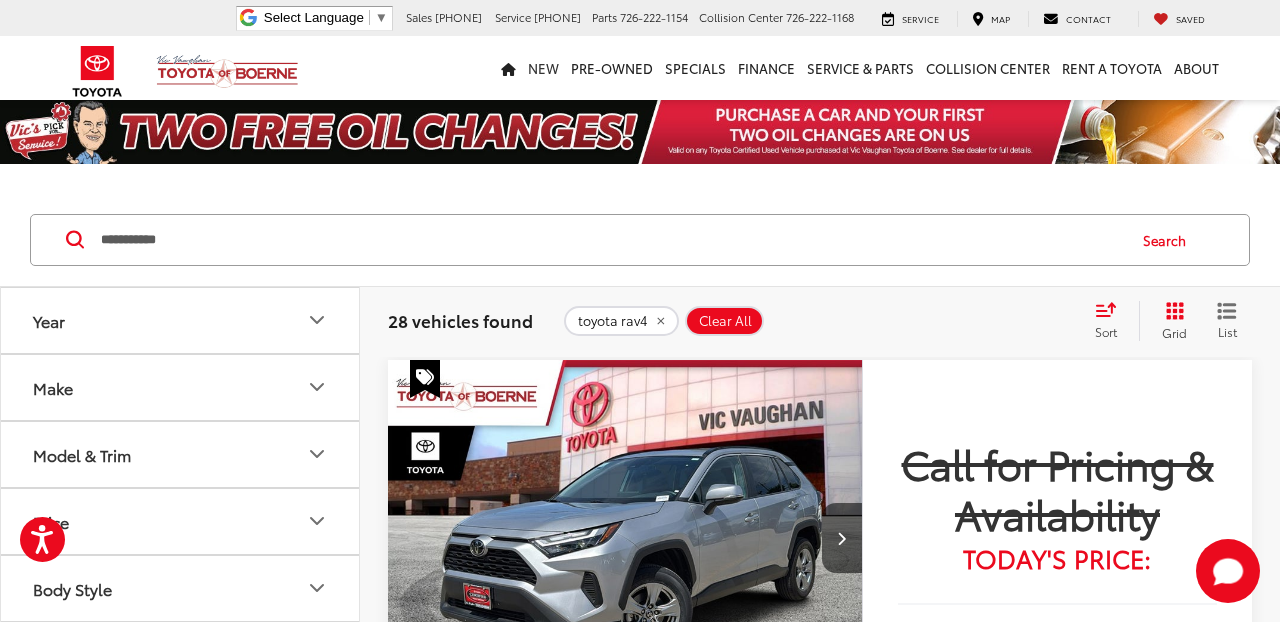 scroll, scrollTop: 0, scrollLeft: 0, axis: both 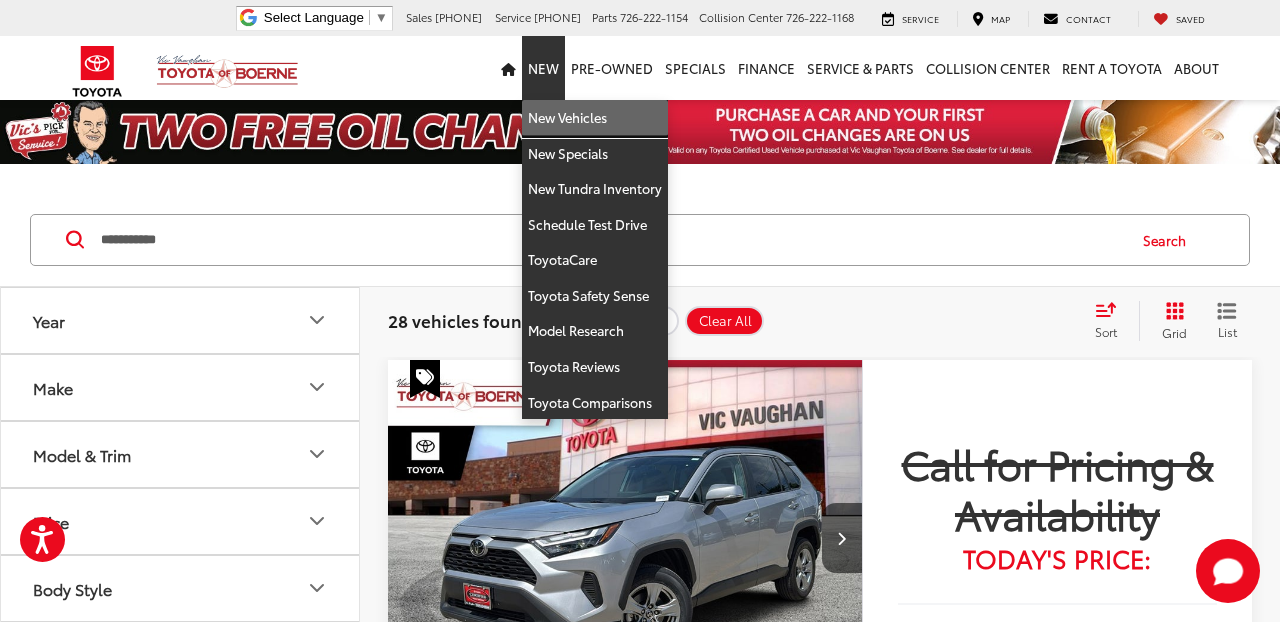 click on "New Vehicles" at bounding box center (595, 118) 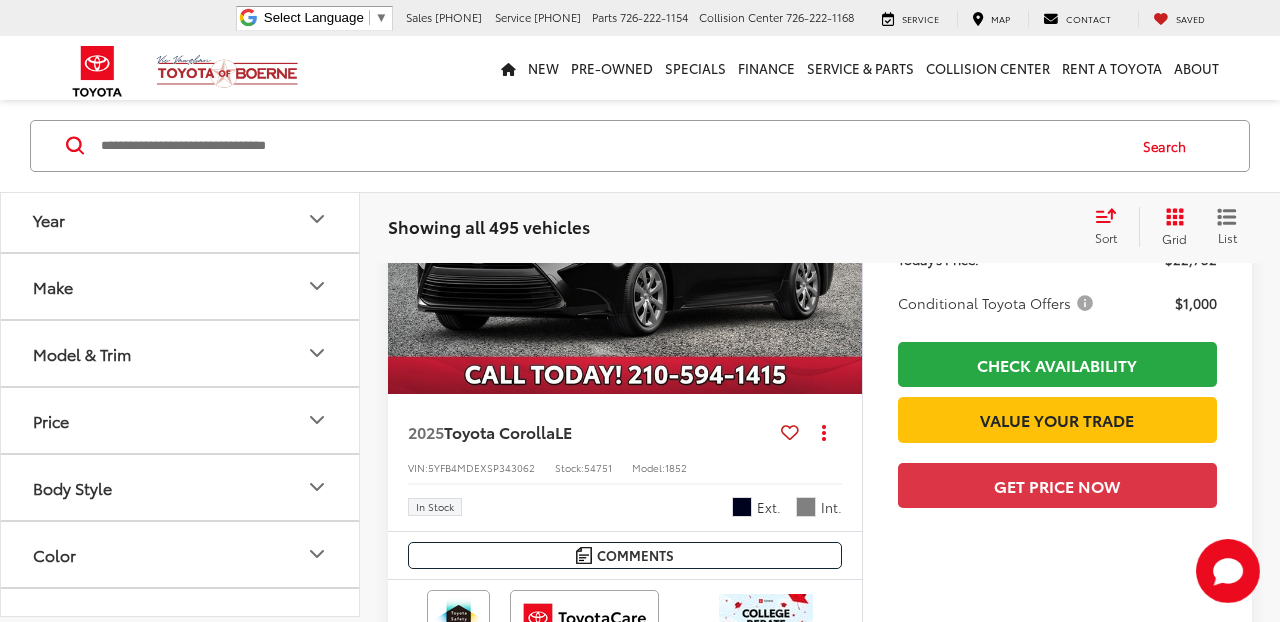 scroll, scrollTop: 1168, scrollLeft: 0, axis: vertical 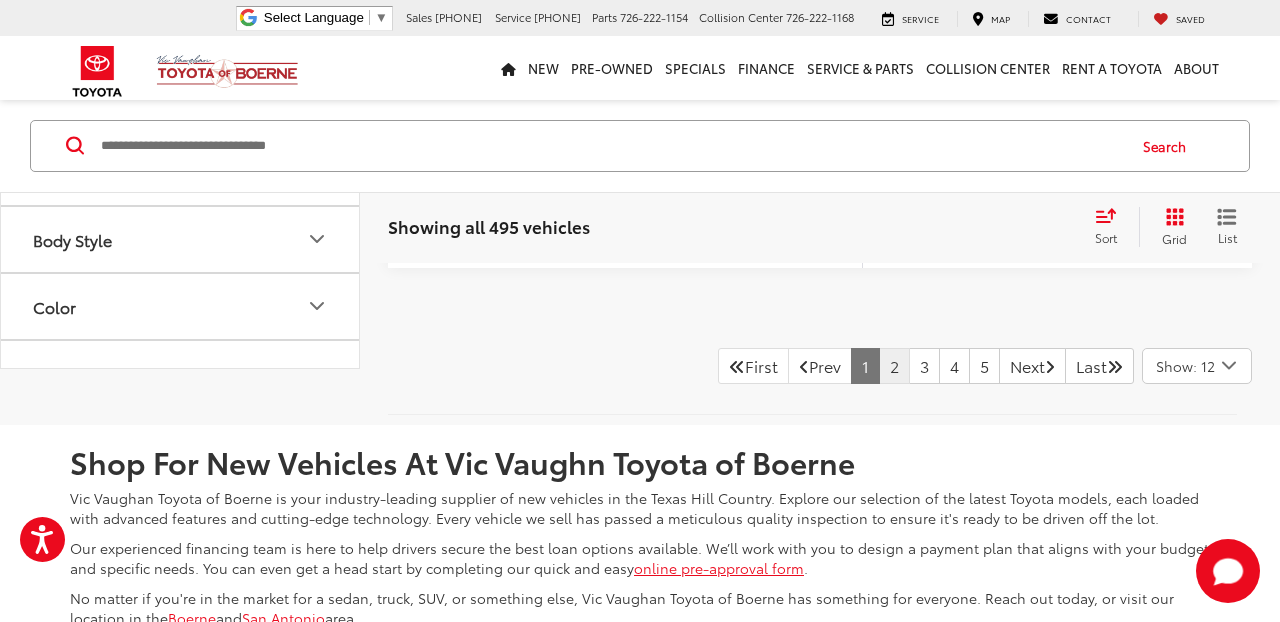 click on "2" at bounding box center (894, 366) 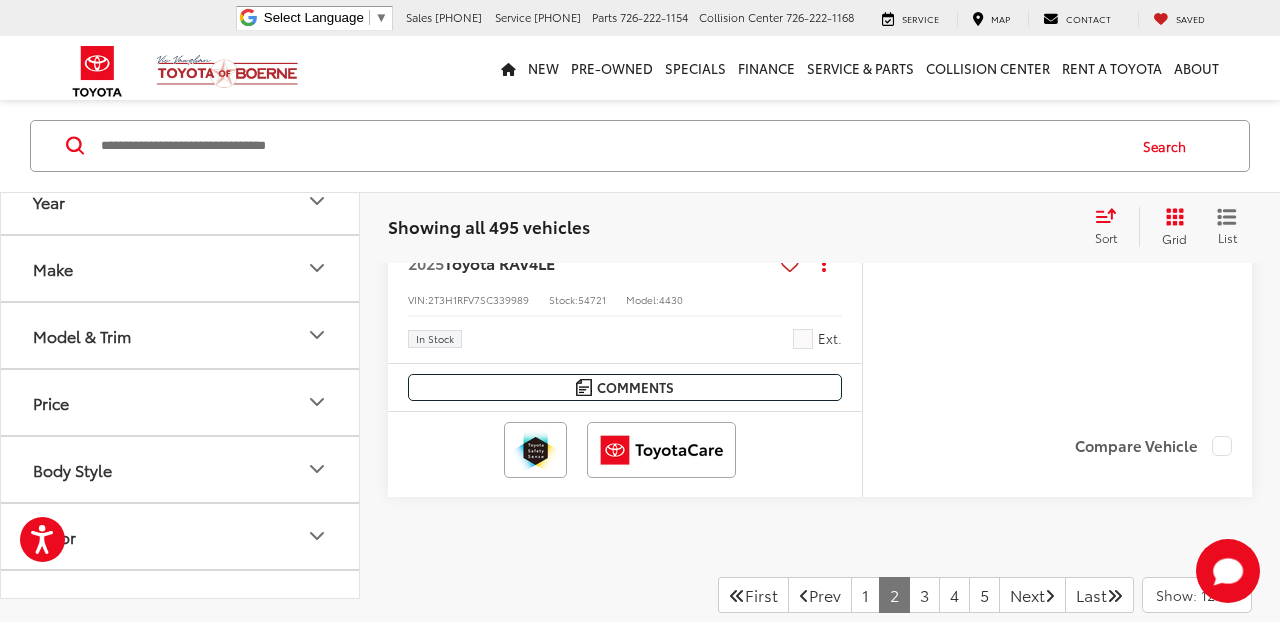 scroll, scrollTop: 9074, scrollLeft: 0, axis: vertical 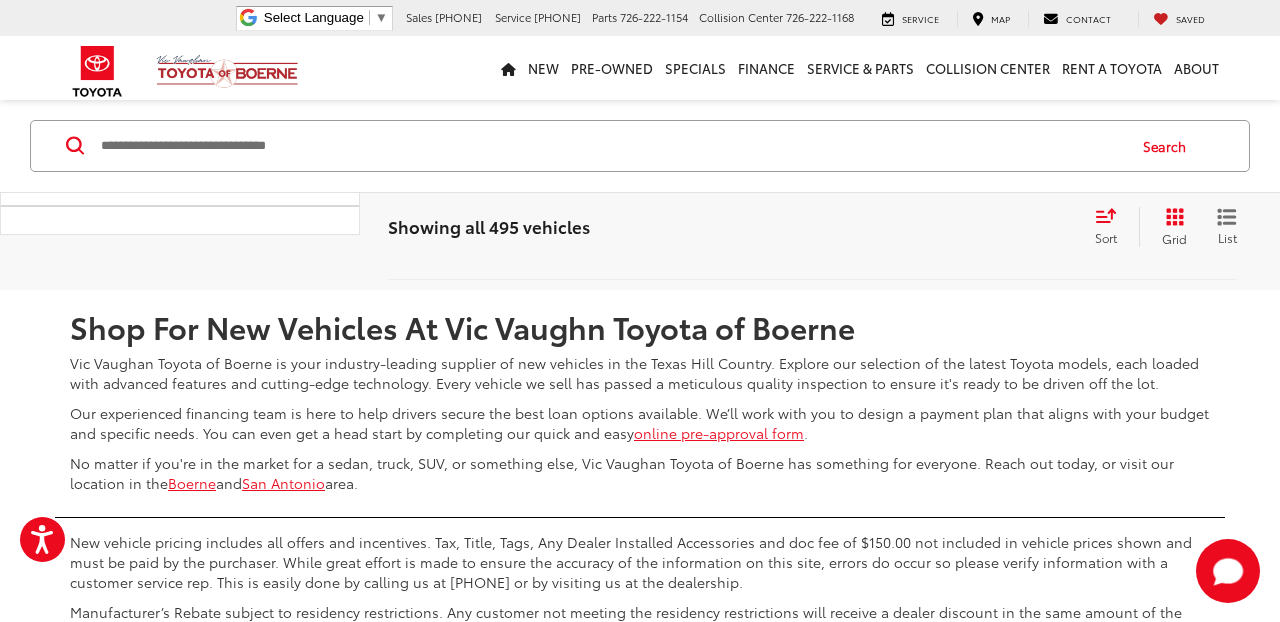 click on "3" at bounding box center (924, 231) 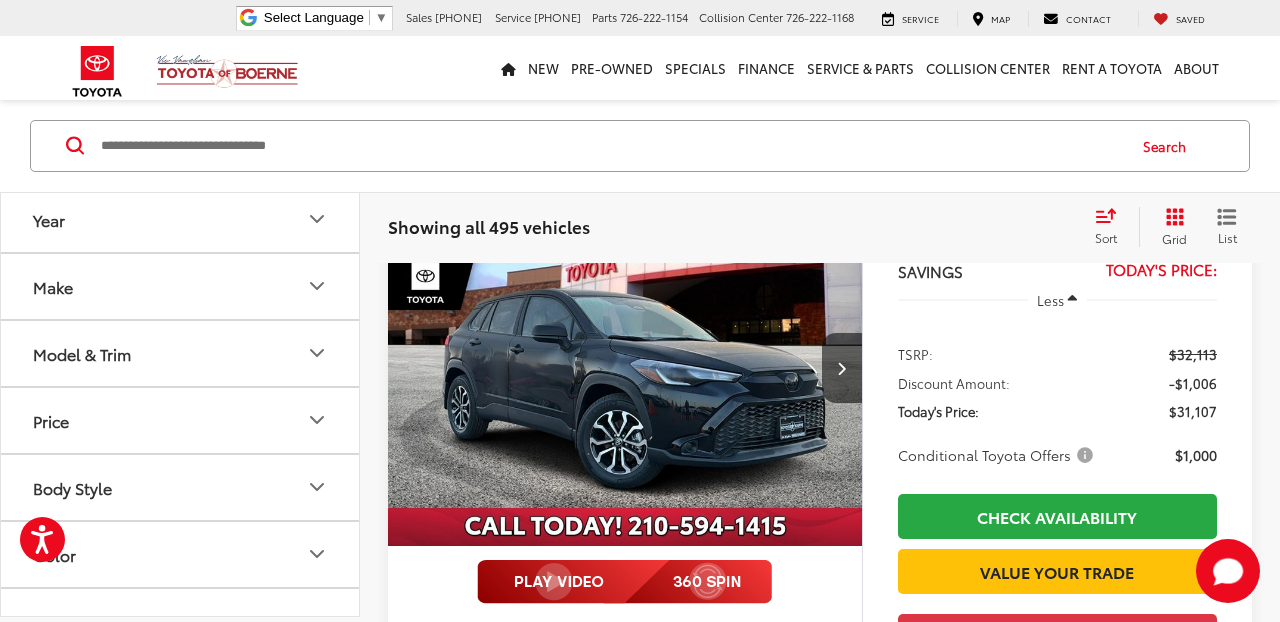 scroll, scrollTop: 5969, scrollLeft: 0, axis: vertical 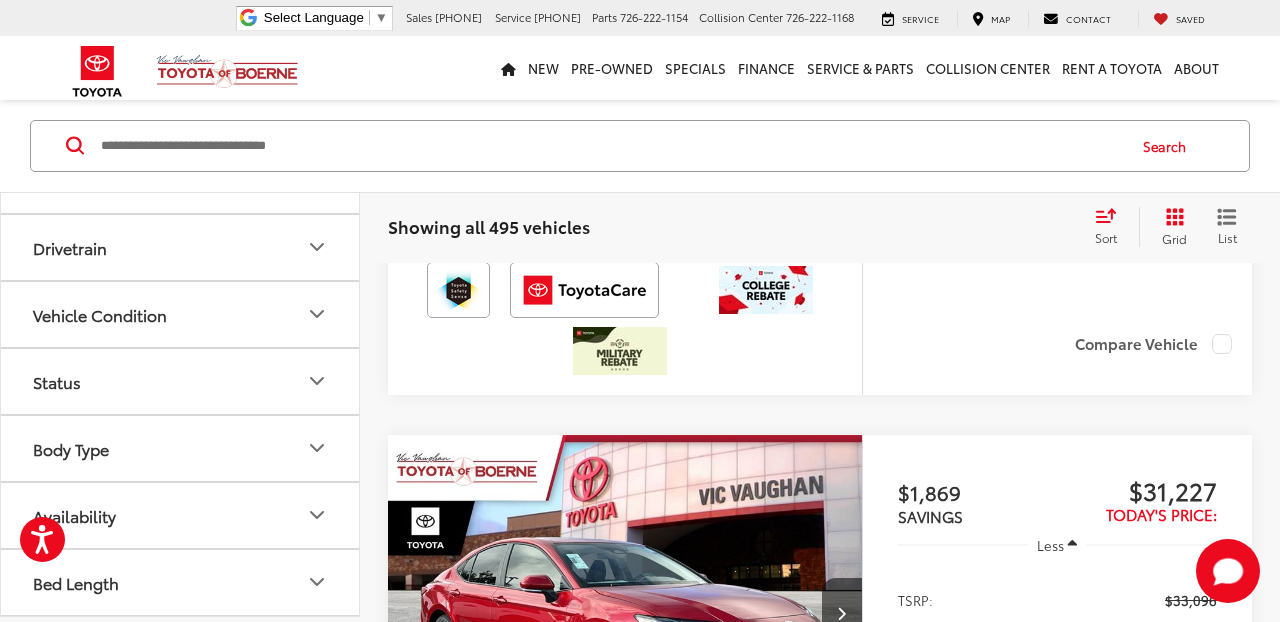click on "Body Type" at bounding box center (181, 448) 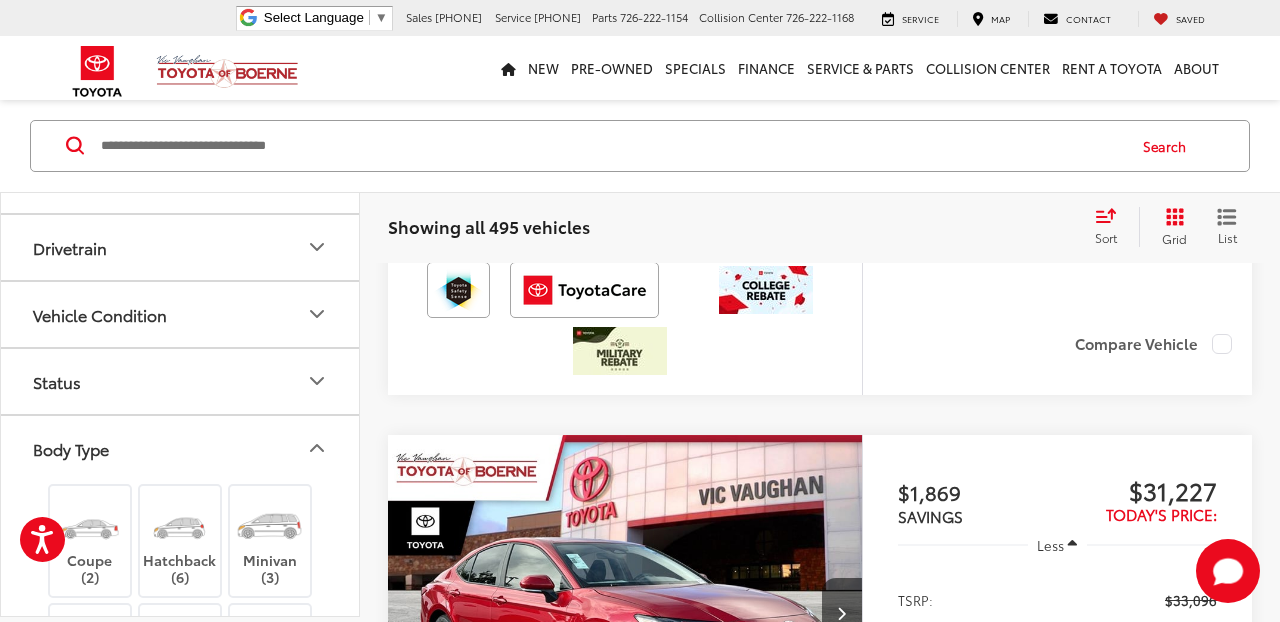 click on "Body Type" at bounding box center [181, 448] 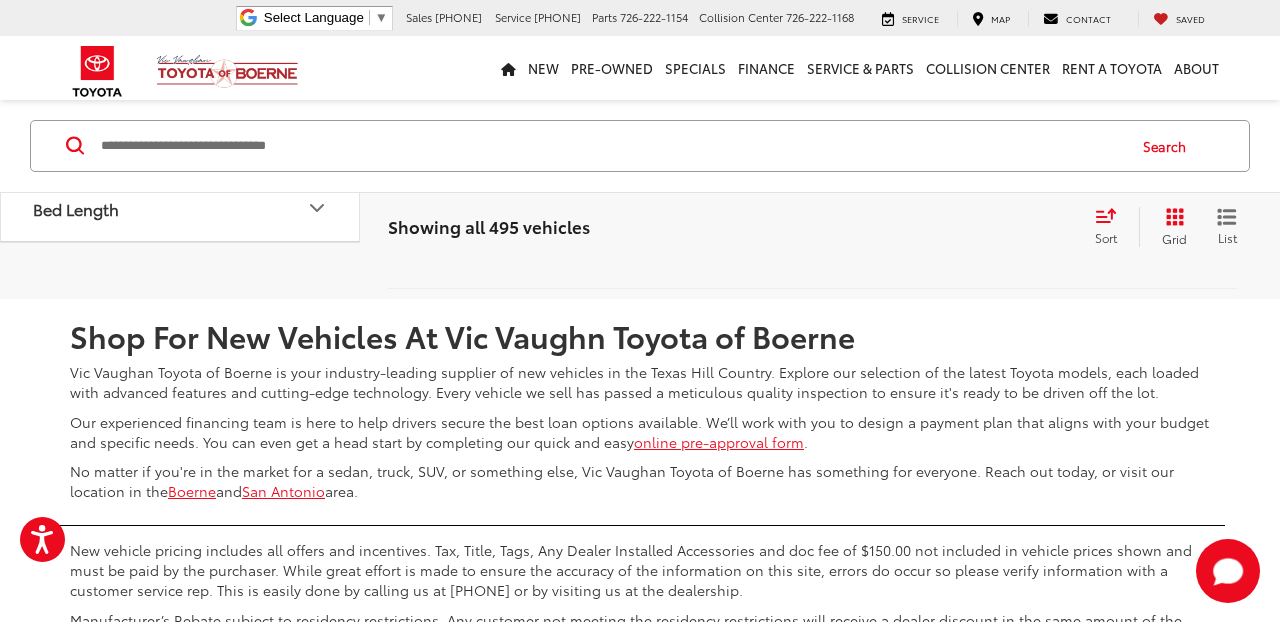 scroll, scrollTop: 9175, scrollLeft: 0, axis: vertical 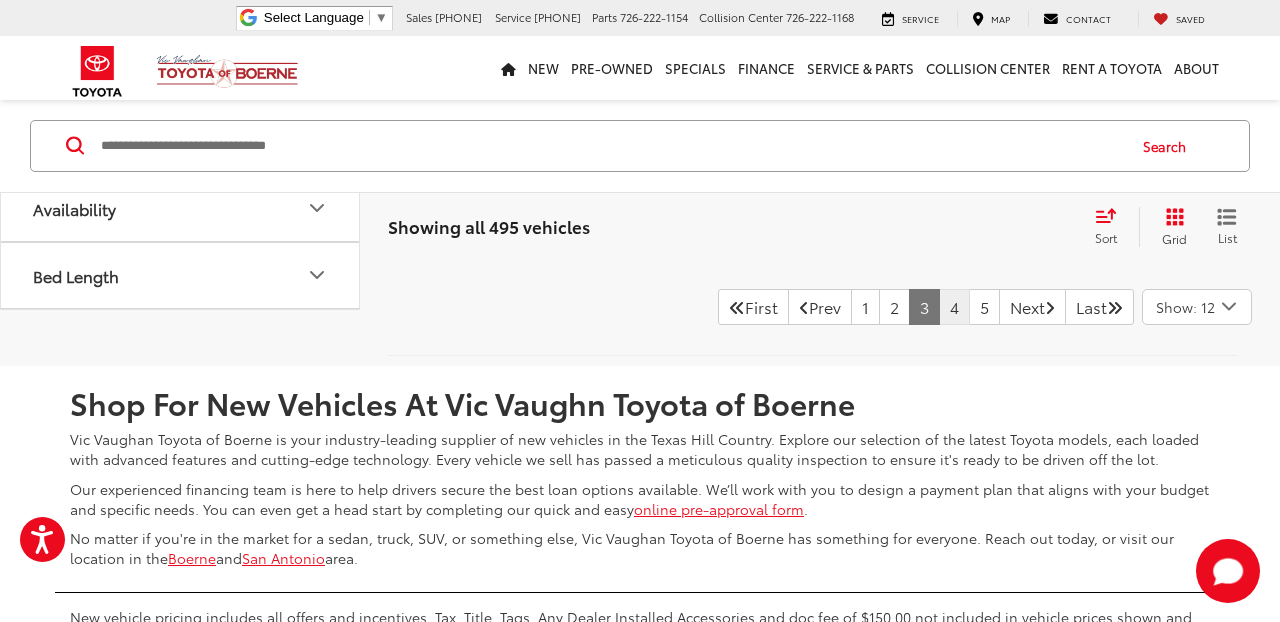 click on "4" at bounding box center (954, 307) 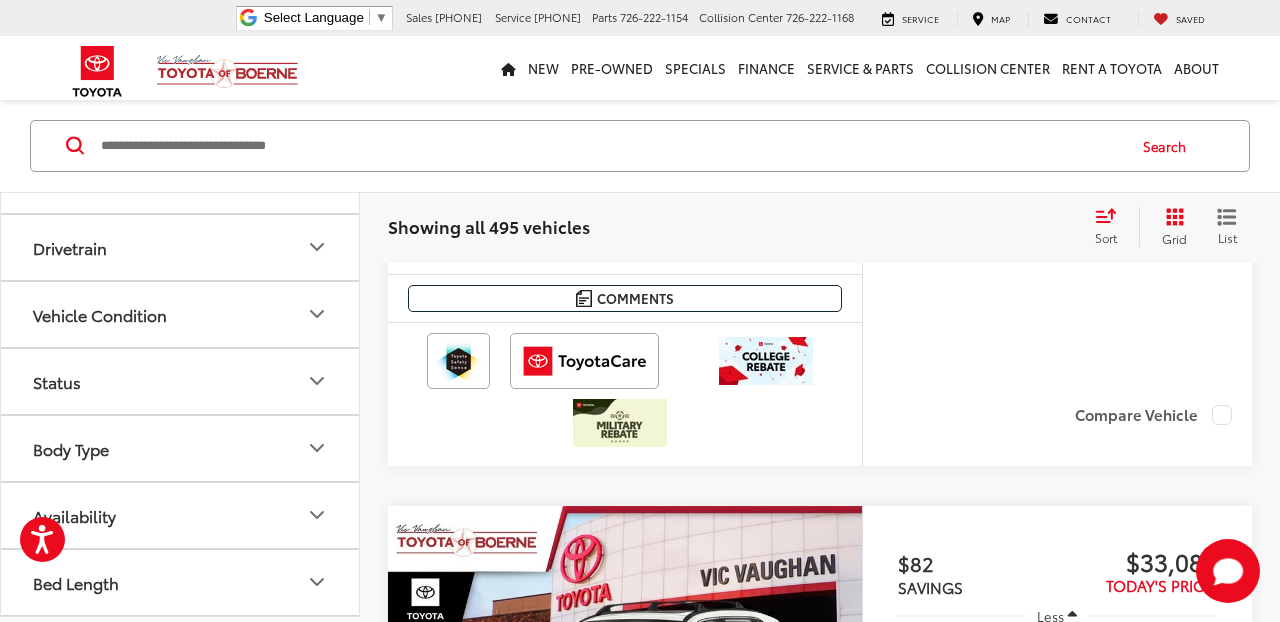 scroll, scrollTop: 5433, scrollLeft: 0, axis: vertical 